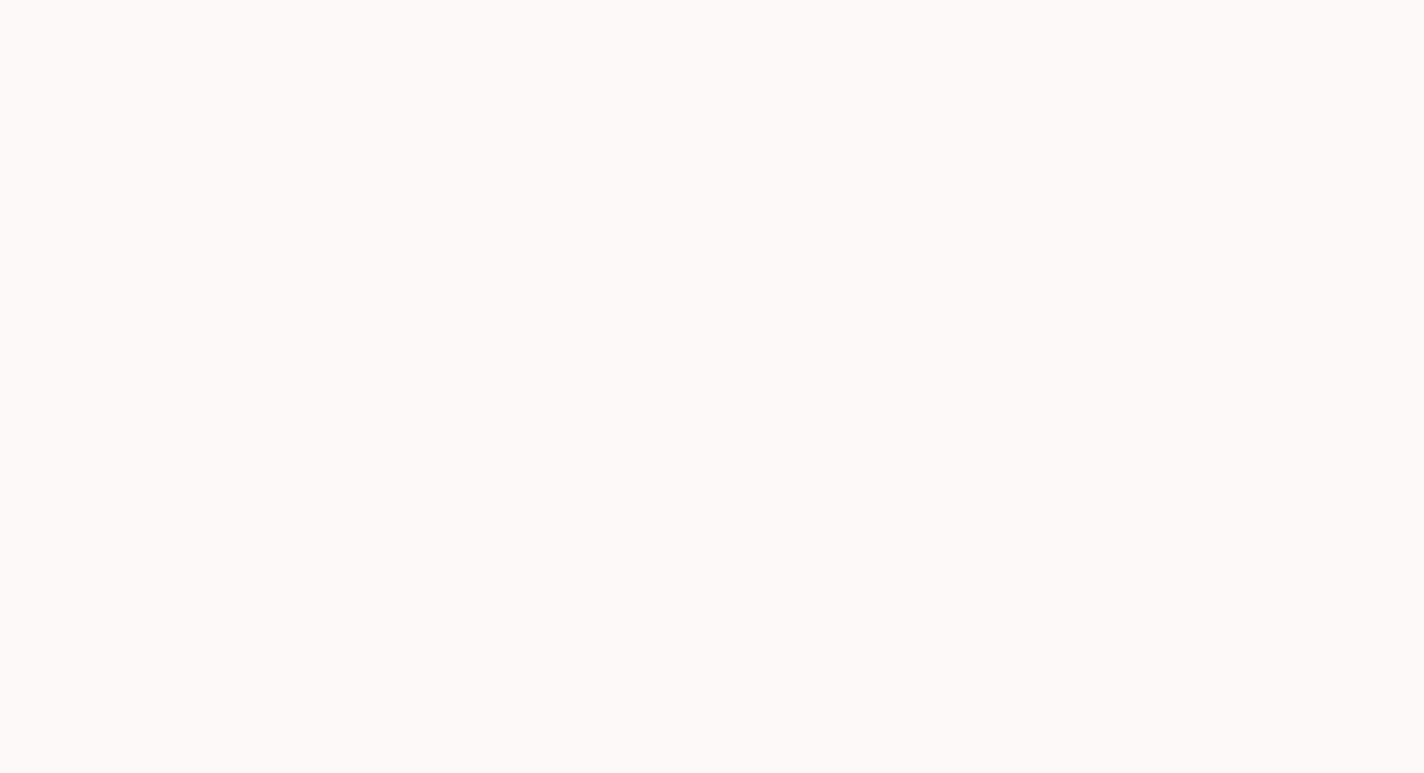 scroll, scrollTop: 0, scrollLeft: 0, axis: both 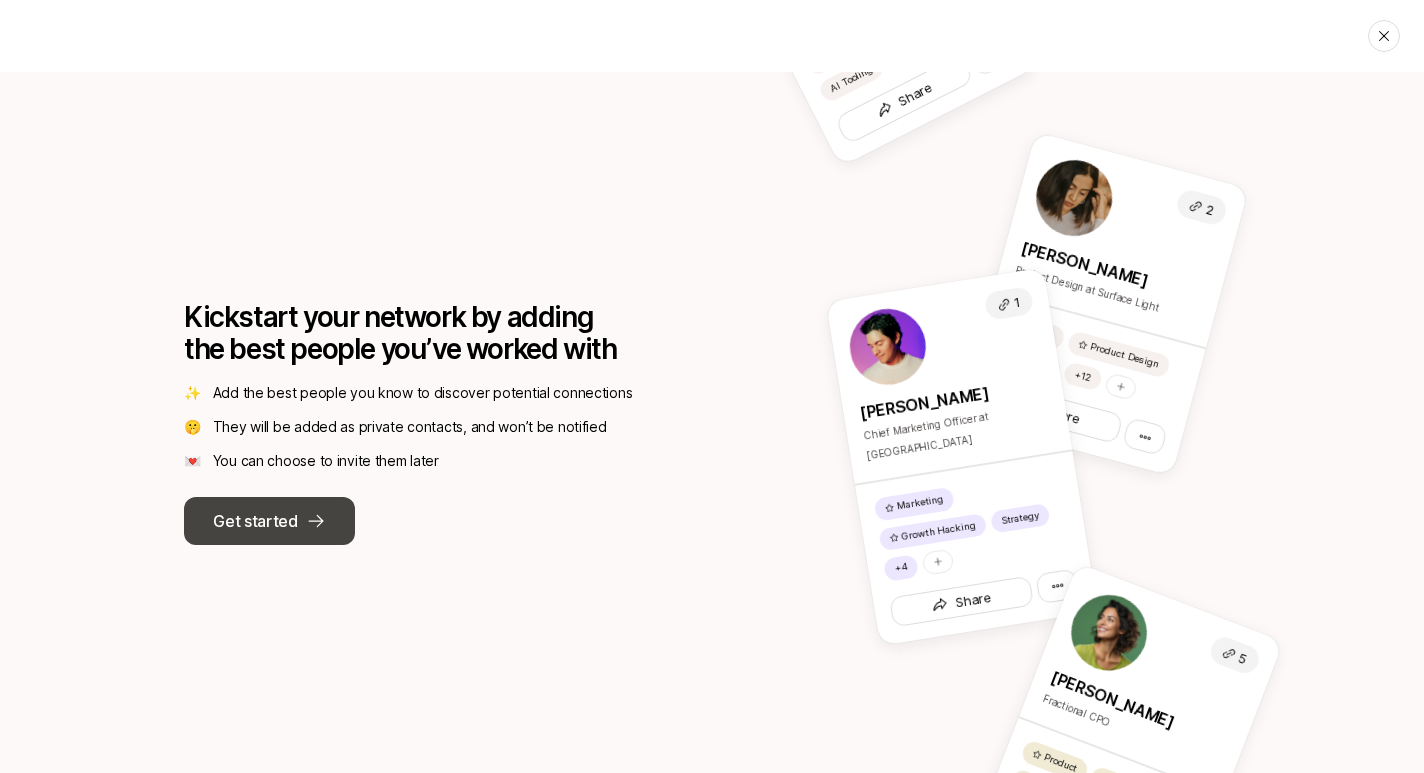 click on "Get started" at bounding box center [269, 521] 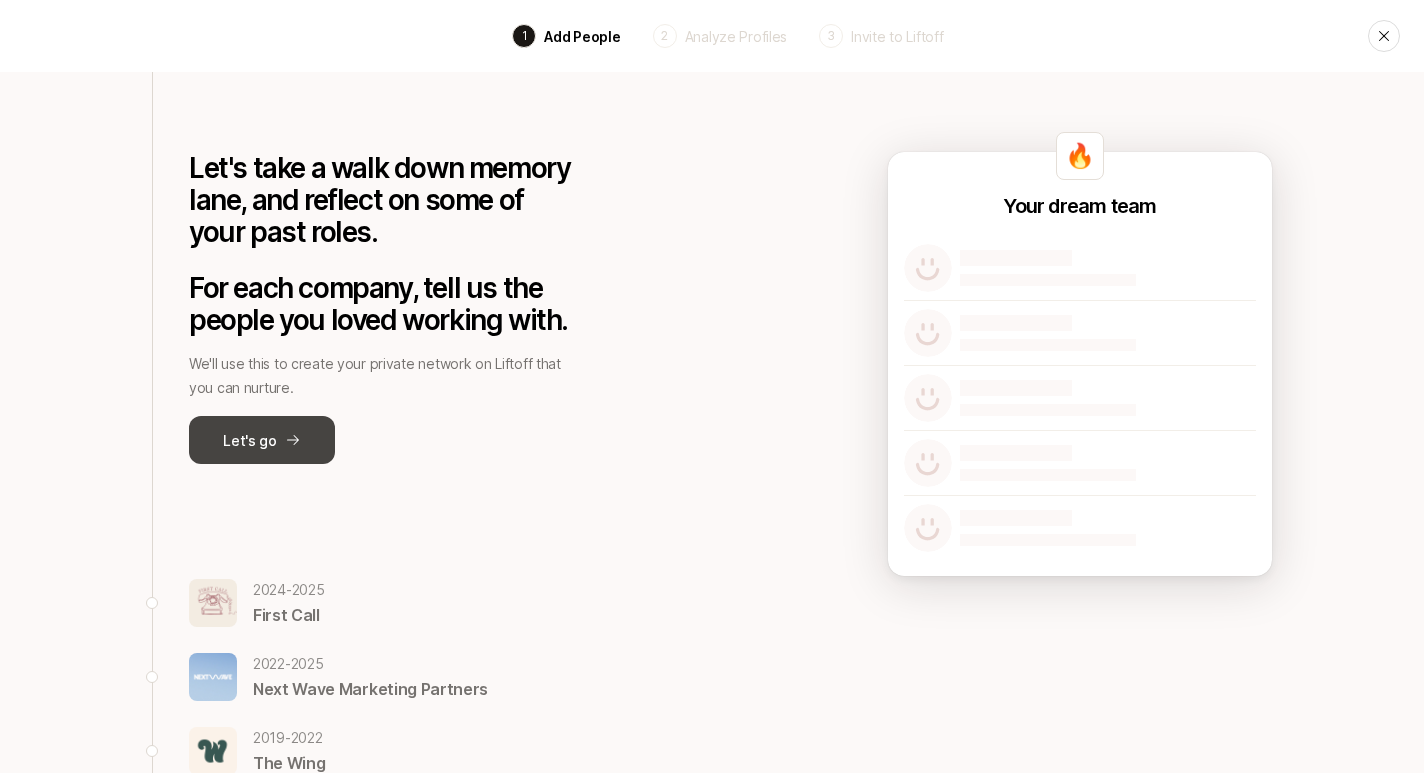 click on "Let's go" at bounding box center (262, 440) 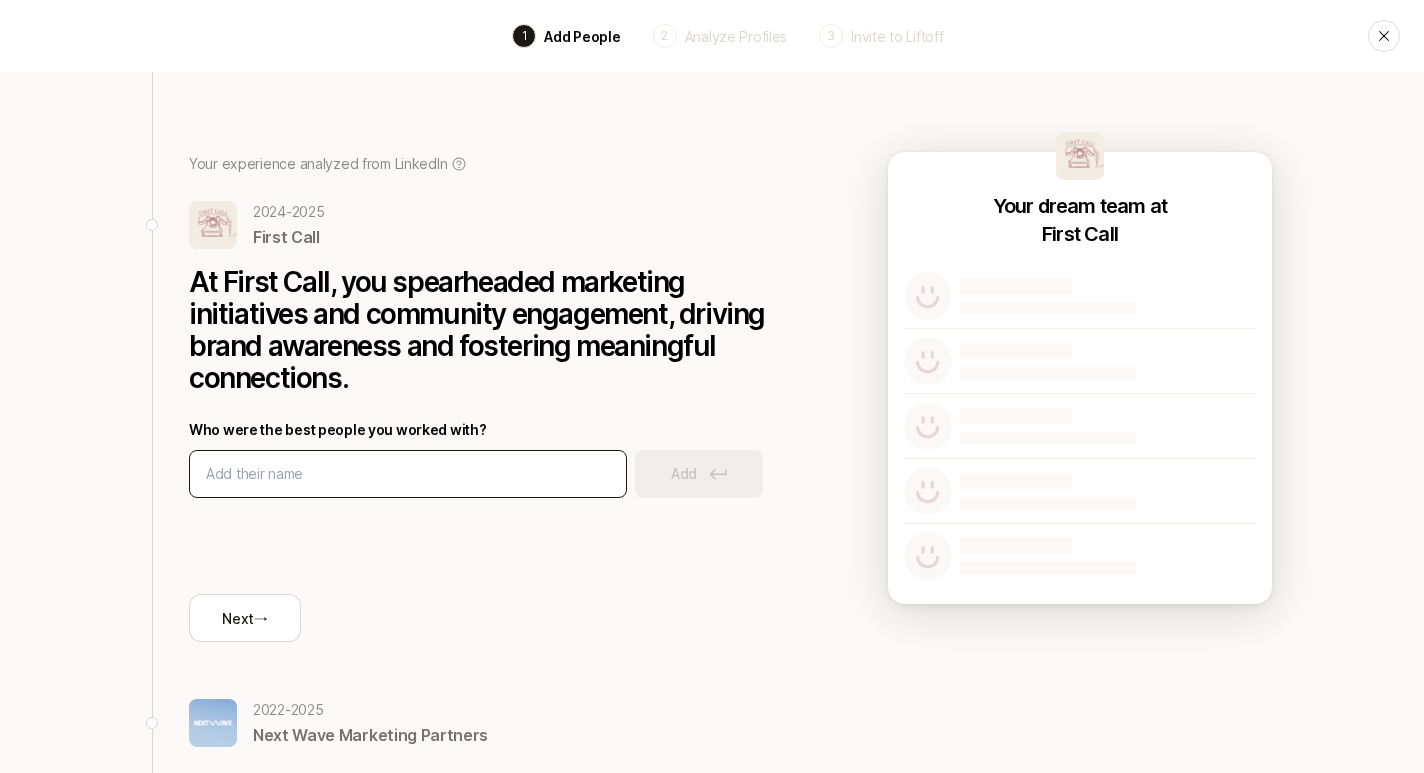 click at bounding box center [408, 474] 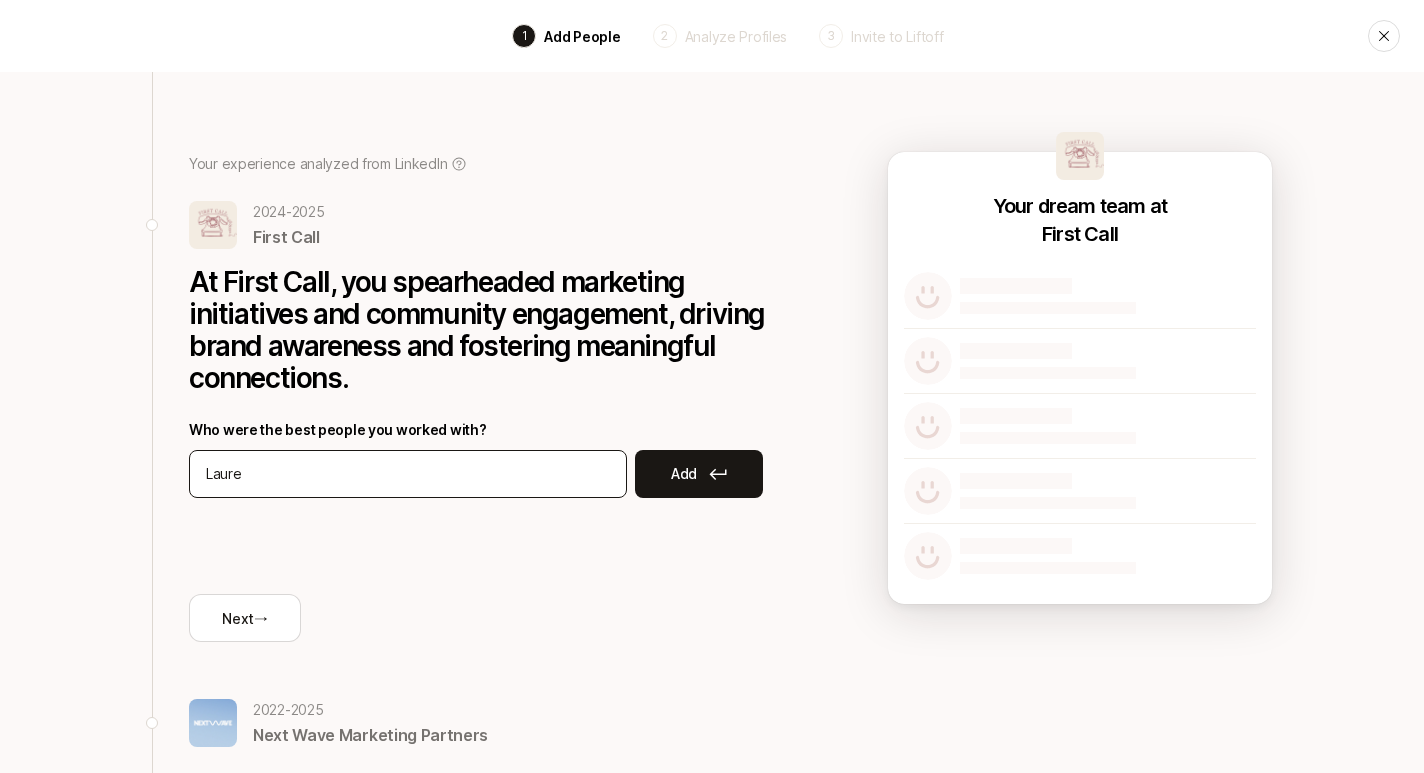 type on "Lauren" 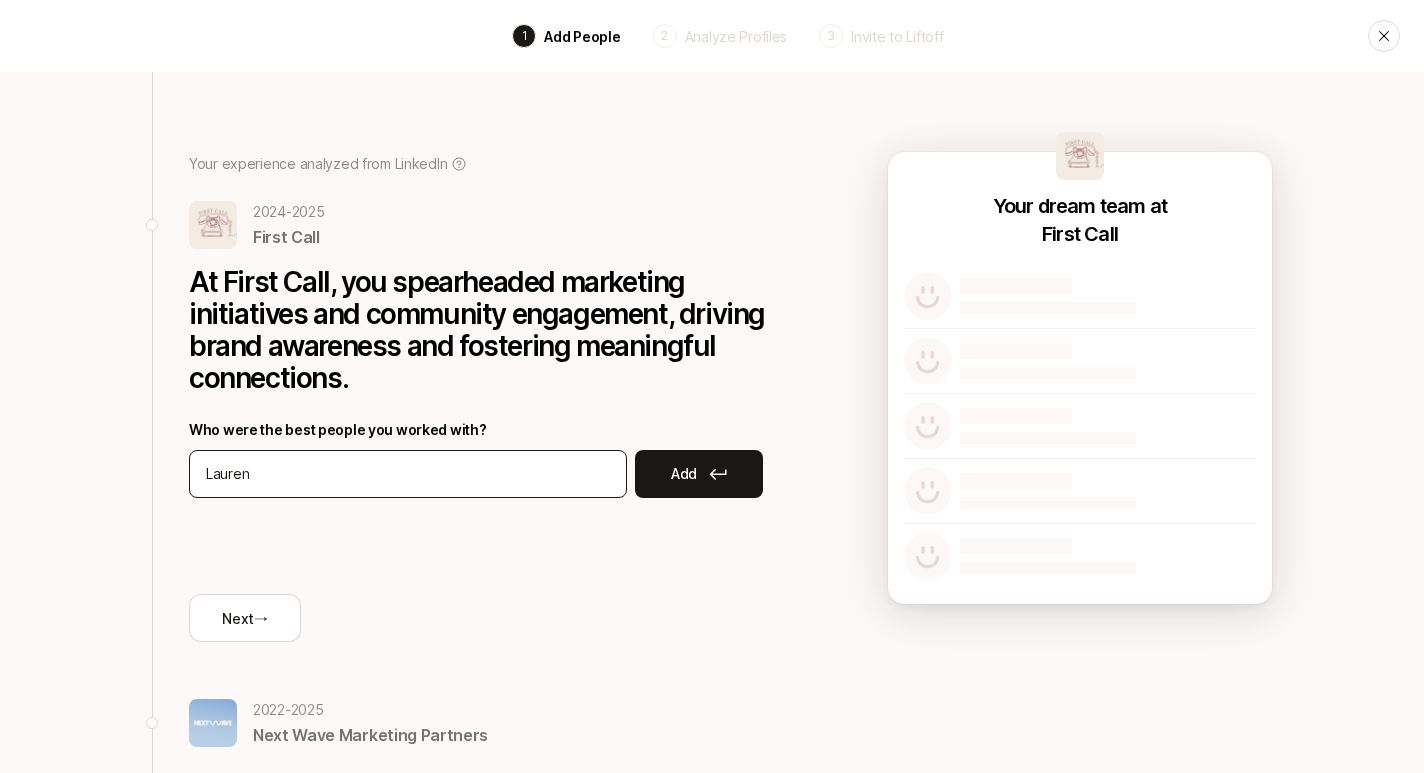 type 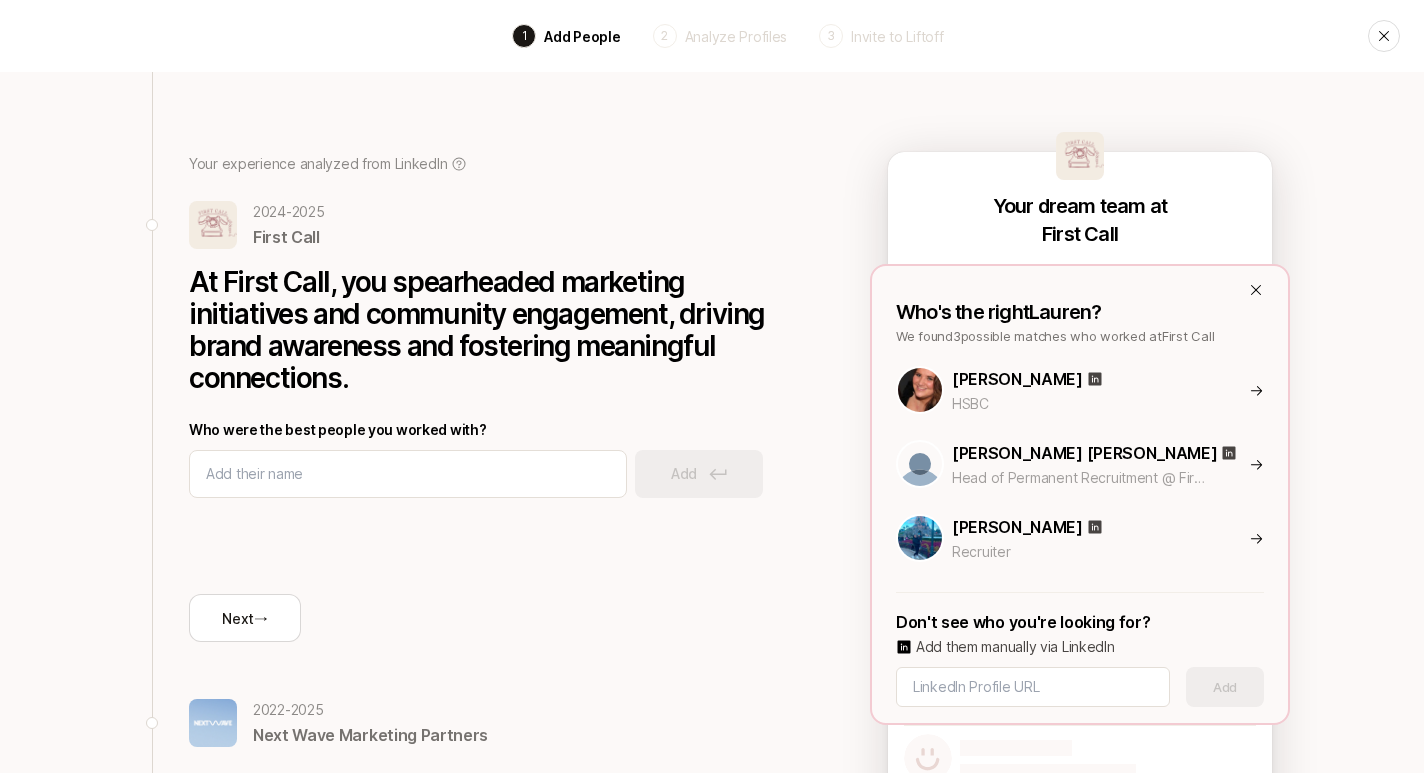click 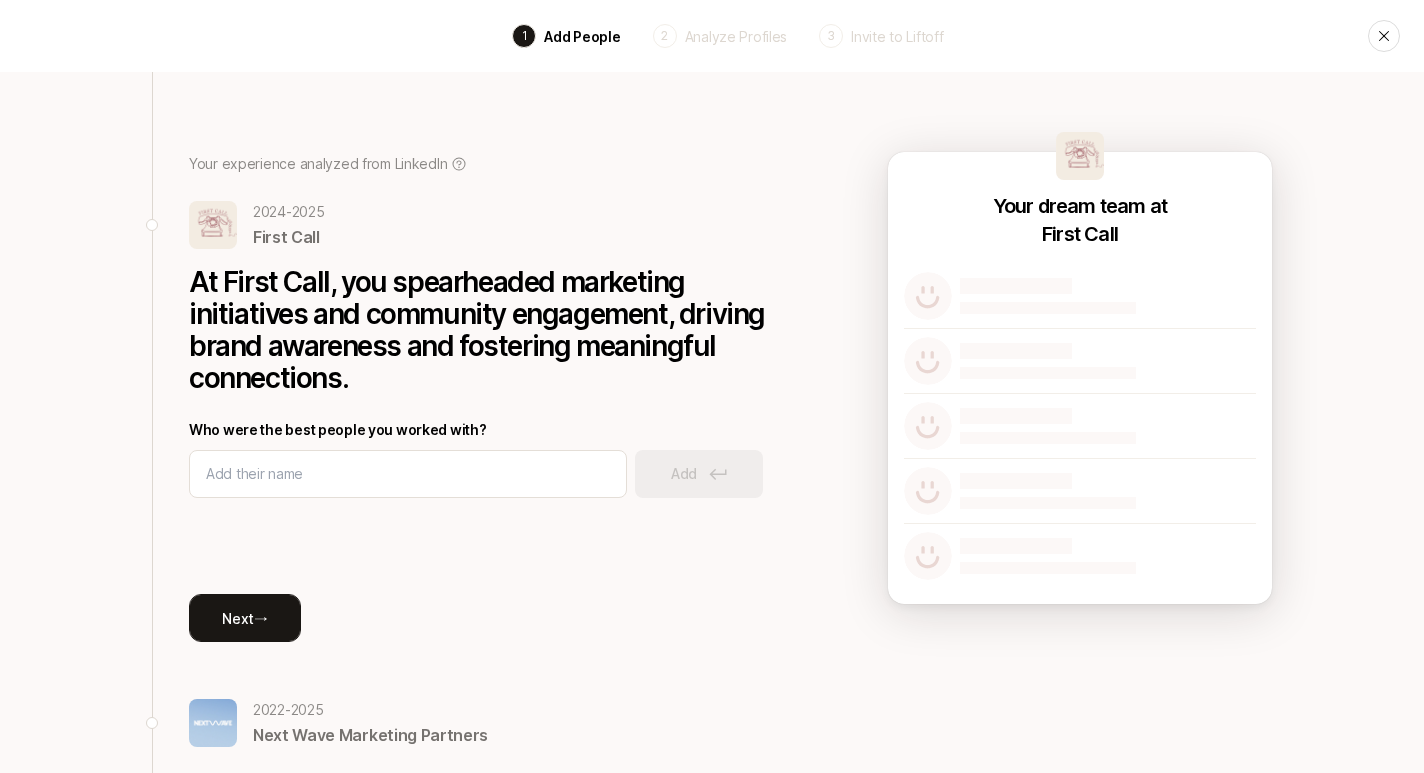 click on "Next  →" at bounding box center (245, 618) 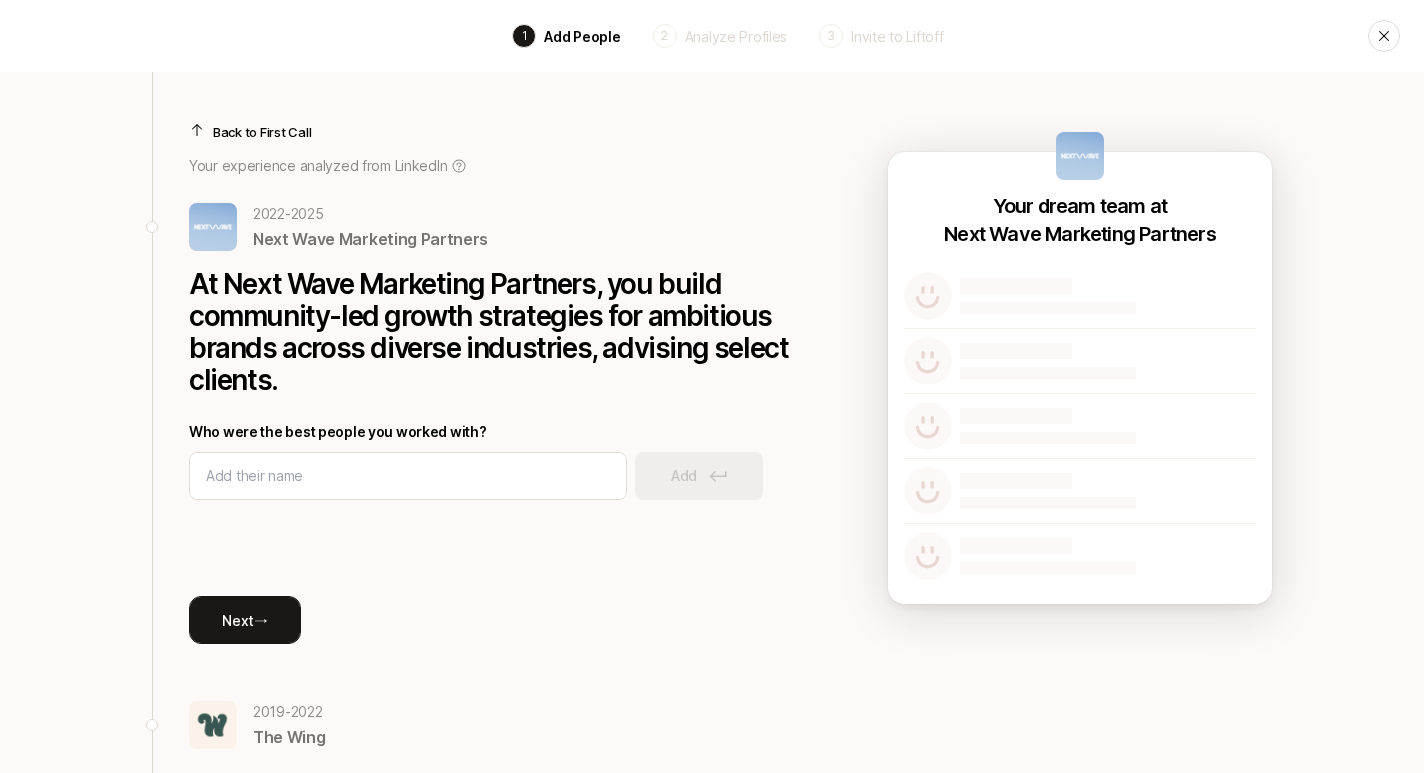 click on "Next  →" at bounding box center [245, 620] 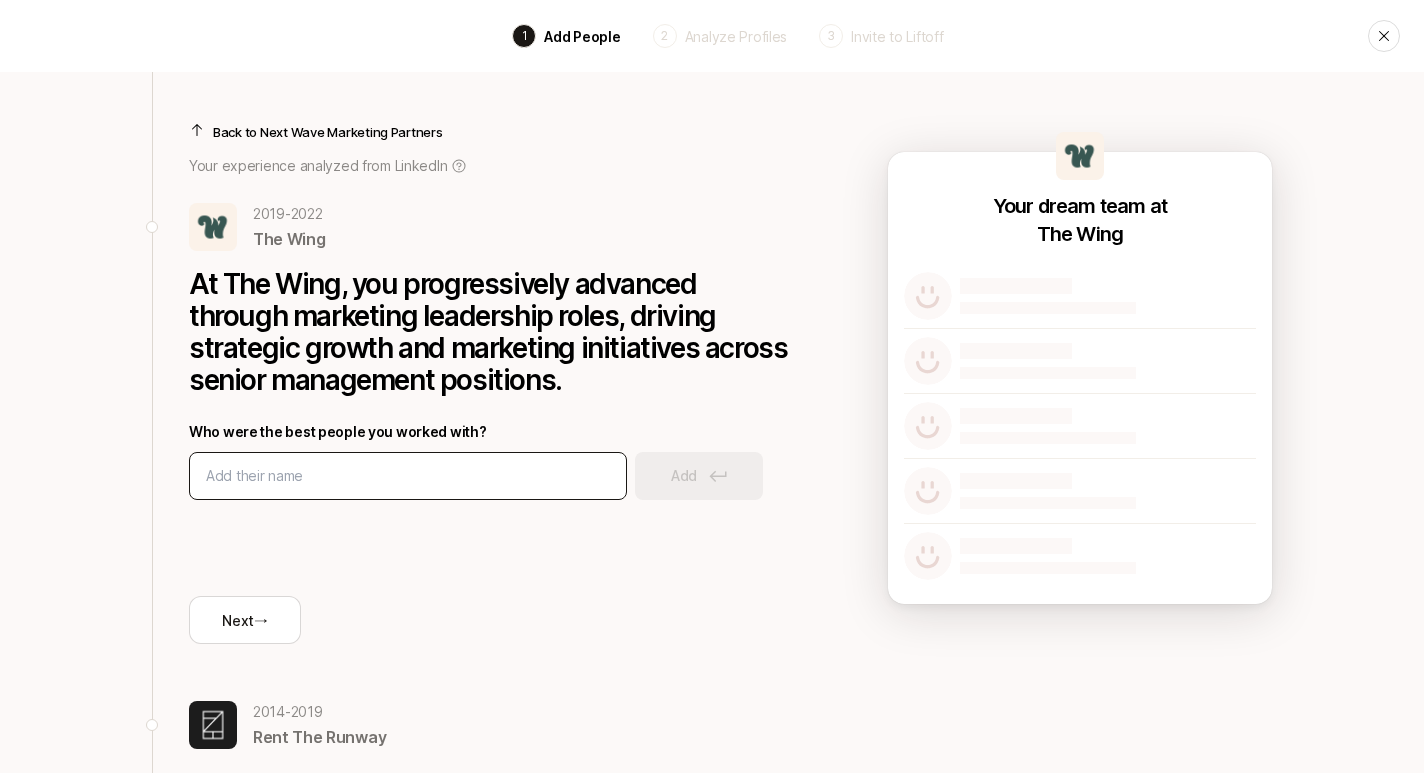 click at bounding box center (408, 476) 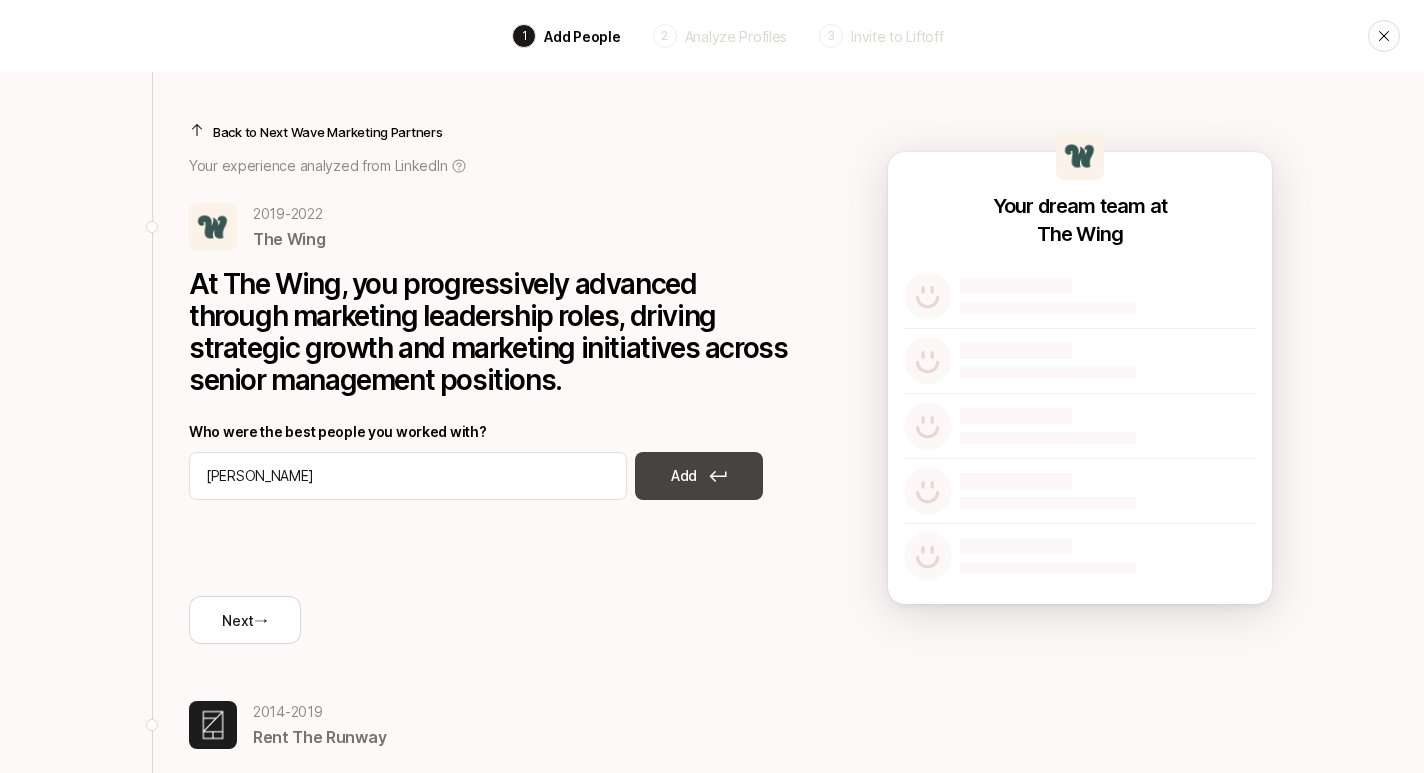 type on "[PERSON_NAME]" 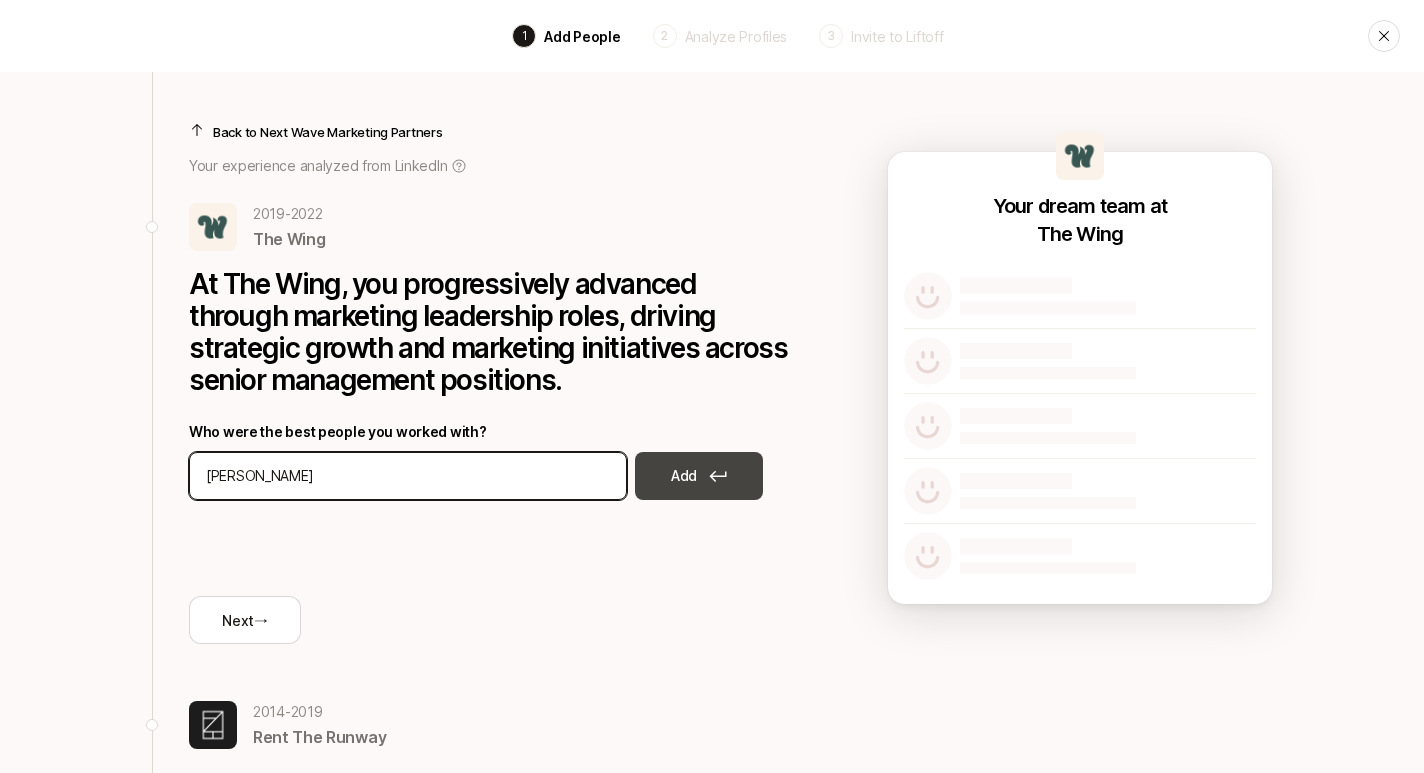 type 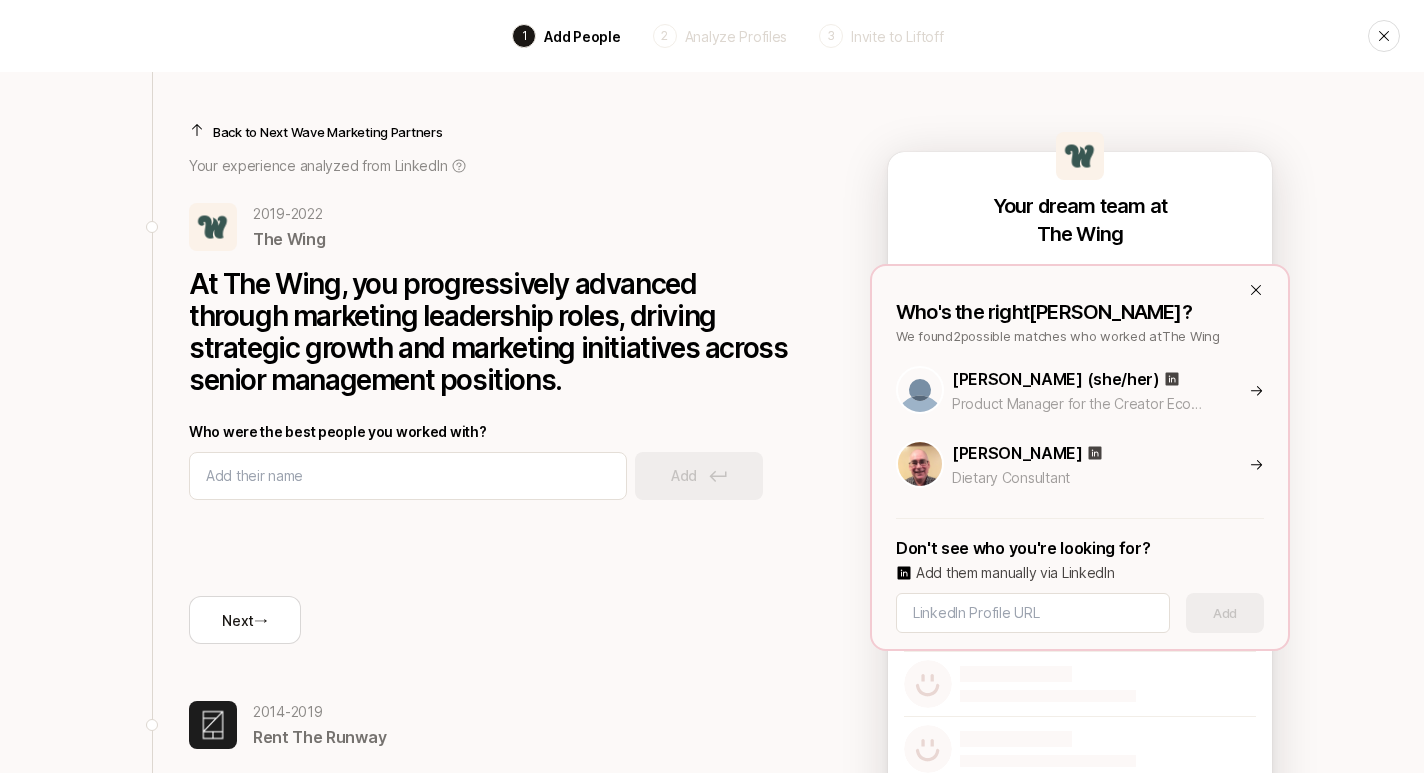 click on "[PERSON_NAME] (she/her)" at bounding box center [1056, 379] 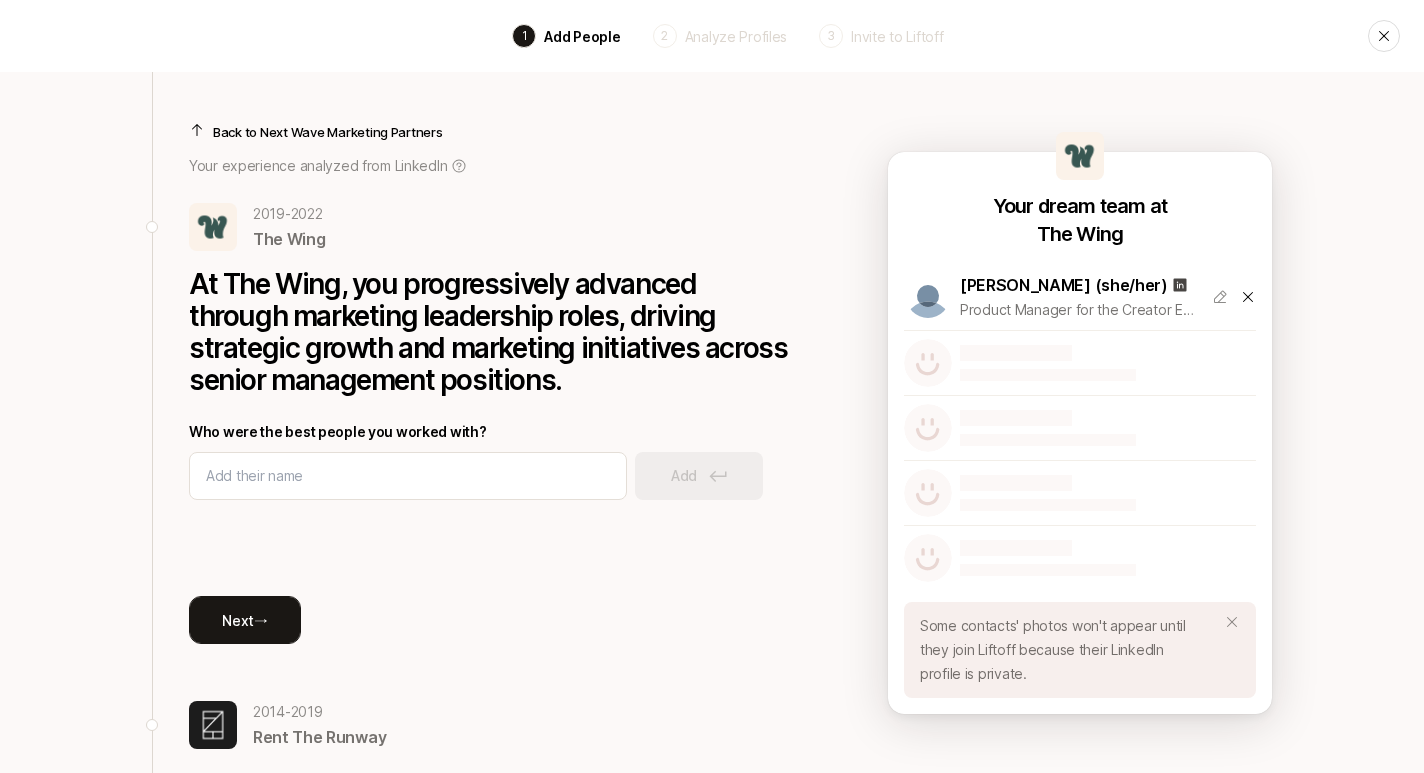 click on "Next  →" at bounding box center [245, 620] 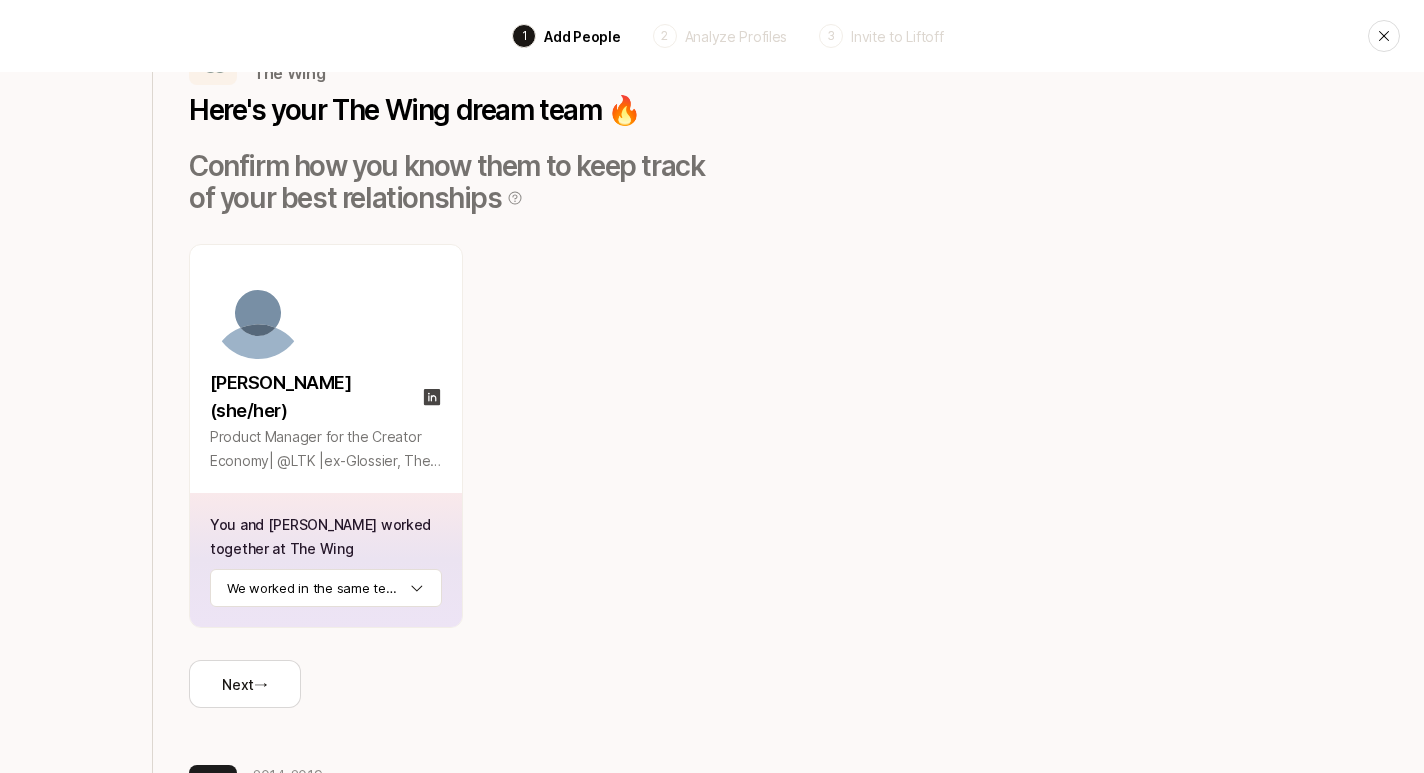 scroll, scrollTop: 126, scrollLeft: 0, axis: vertical 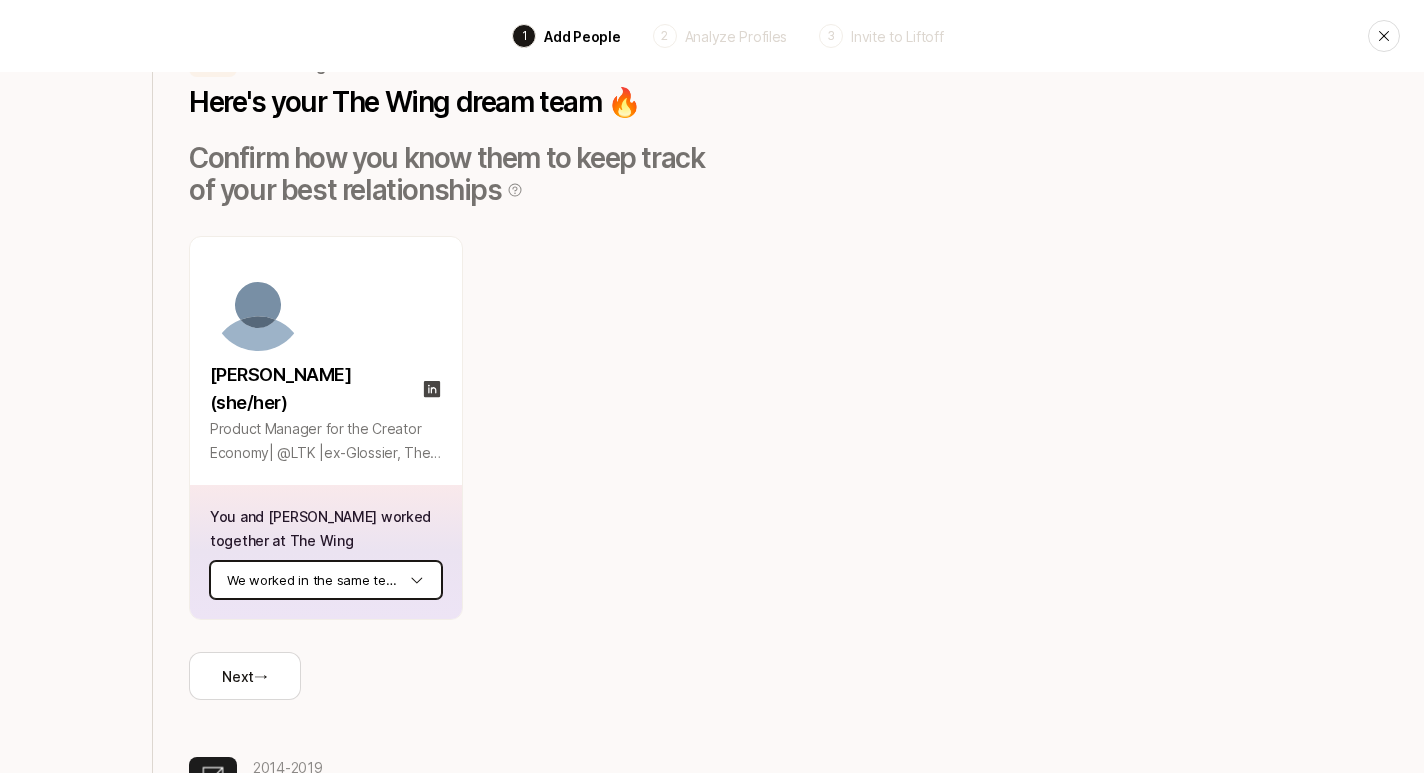 click on "Back 1 Add People 2 Analyze Profiles 3 Invite to Liftoff Back [DATE]  -  [DATE] The Wing Here's your The Wing dream team 🔥 Confirm how you know them to keep track of your best relationships   [PERSON_NAME] (she/her) Product Manager for the Creator Economy| @LTK |ex-Glossier, The Wing | UCLA Alumni | Black Unicorn Founding Member You and [PERSON_NAME] worked together at The Wing We worked in the same team Next  → [DATE]  -  [DATE] Rent The Runway [DATE]  -  [DATE] [PERSON_NAME][GEOGRAPHIC_DATA] [DATE]  -  [DATE] SoulCycle Inc. Other" at bounding box center (712, 260) 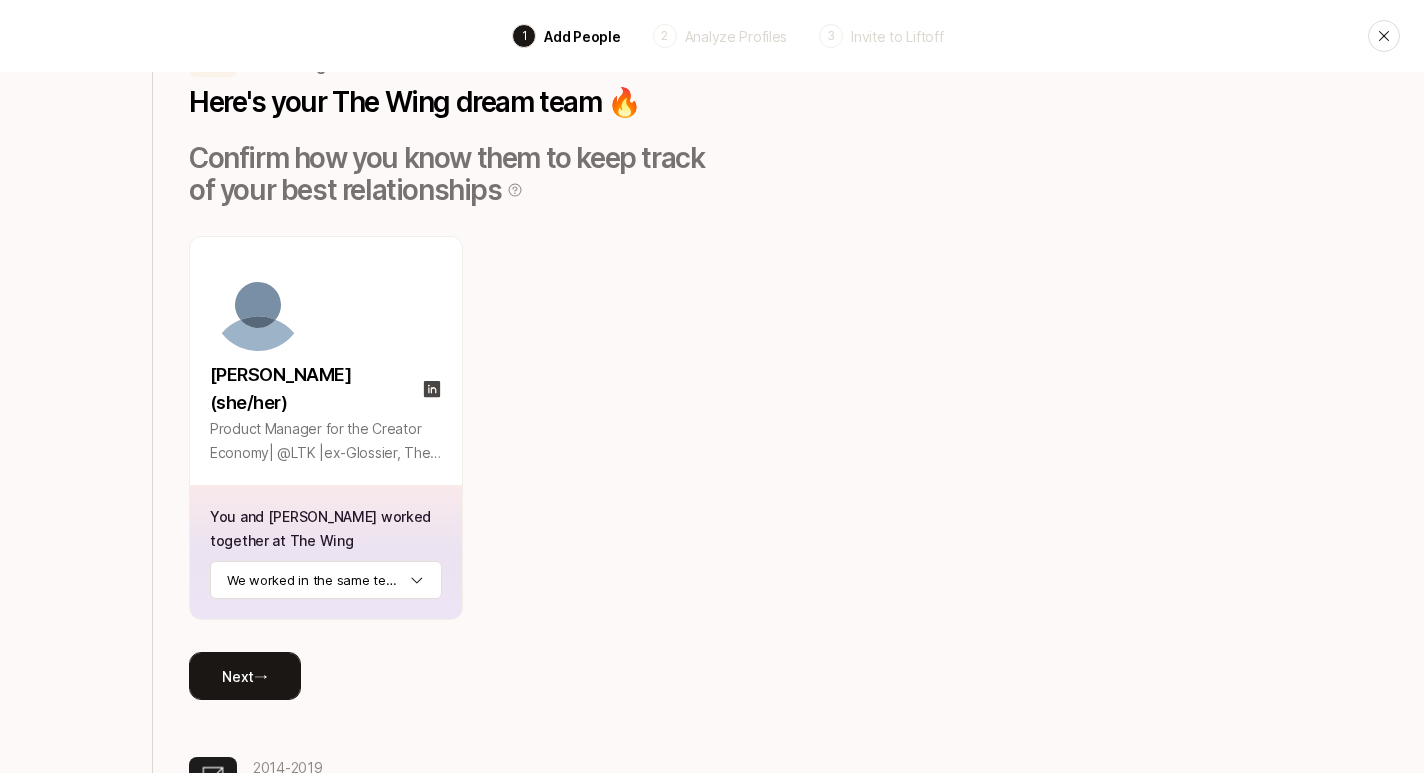 click on "Next  →" at bounding box center [245, 676] 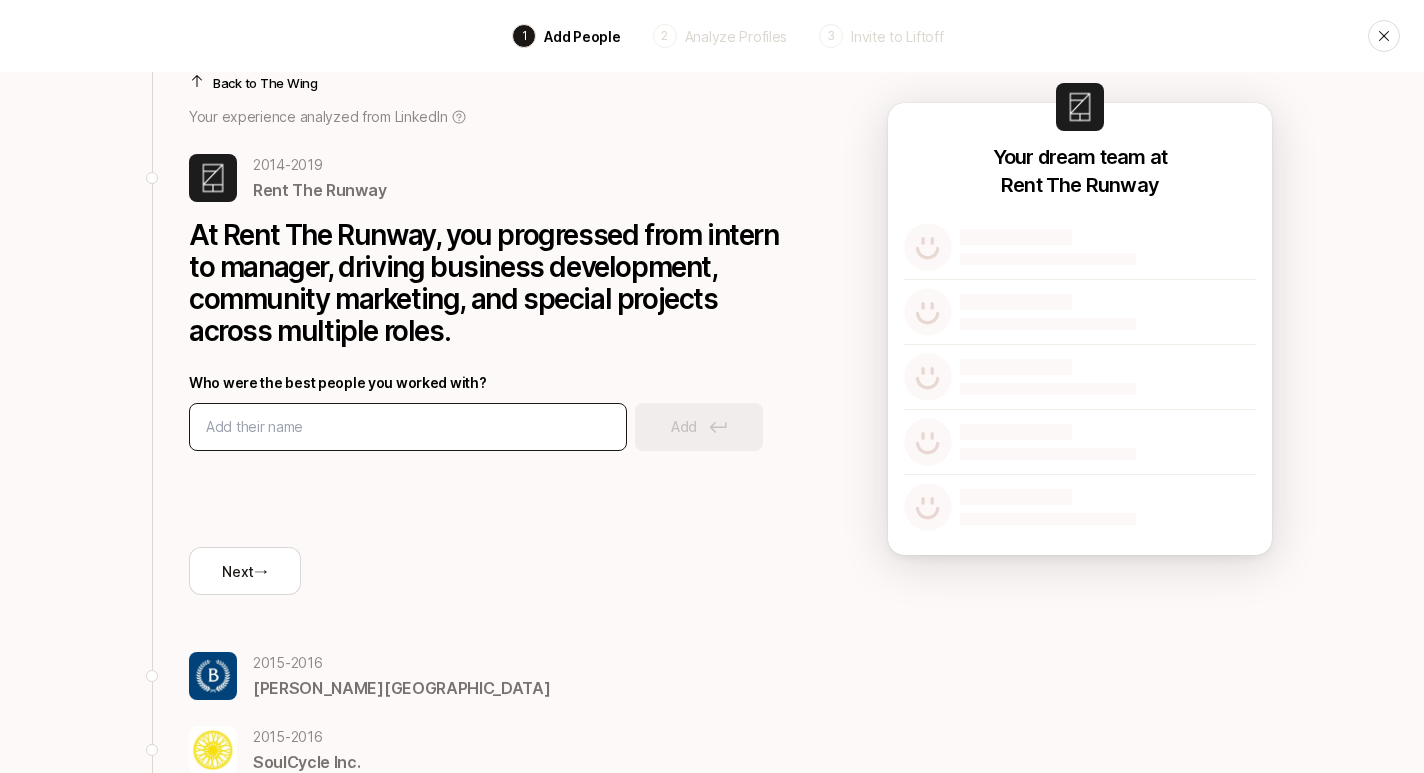scroll, scrollTop: 50, scrollLeft: 0, axis: vertical 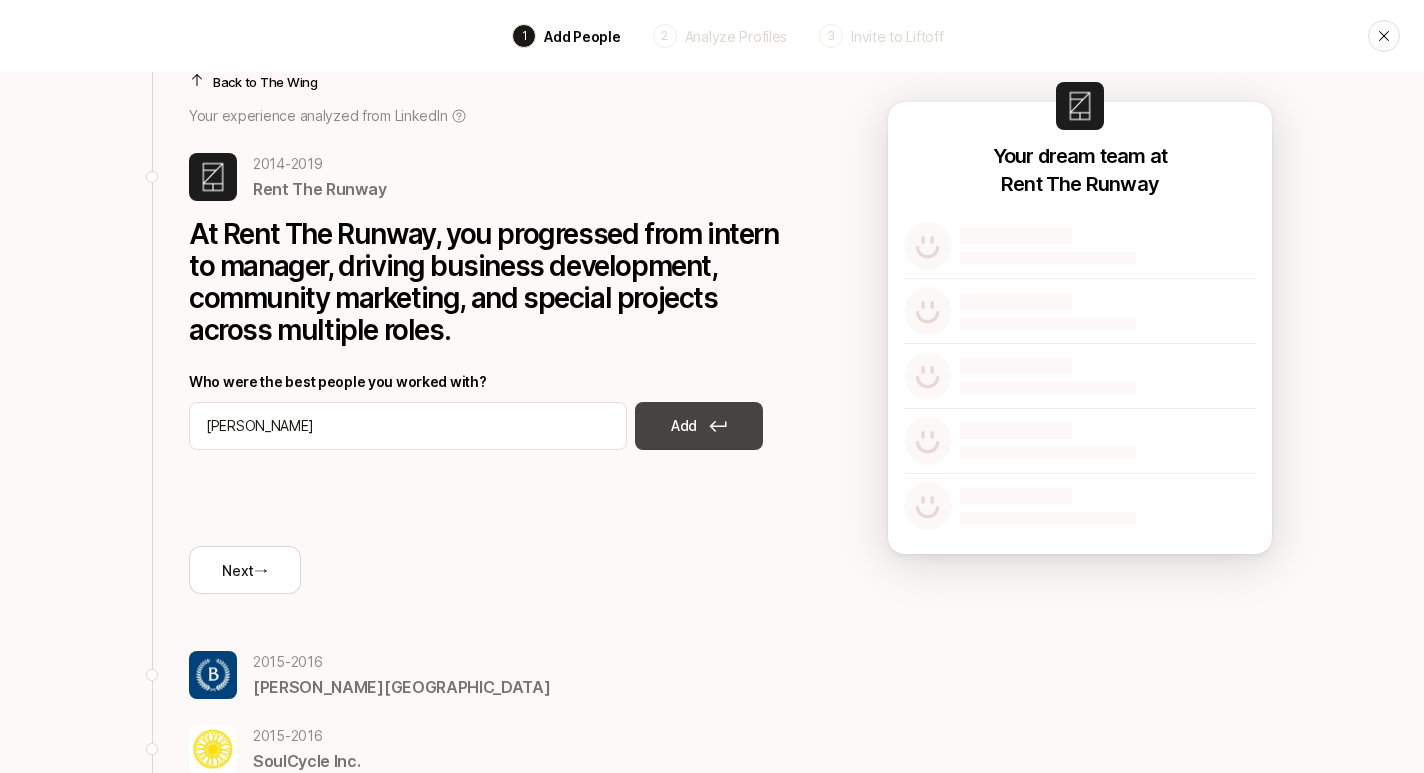 type on "[PERSON_NAME]" 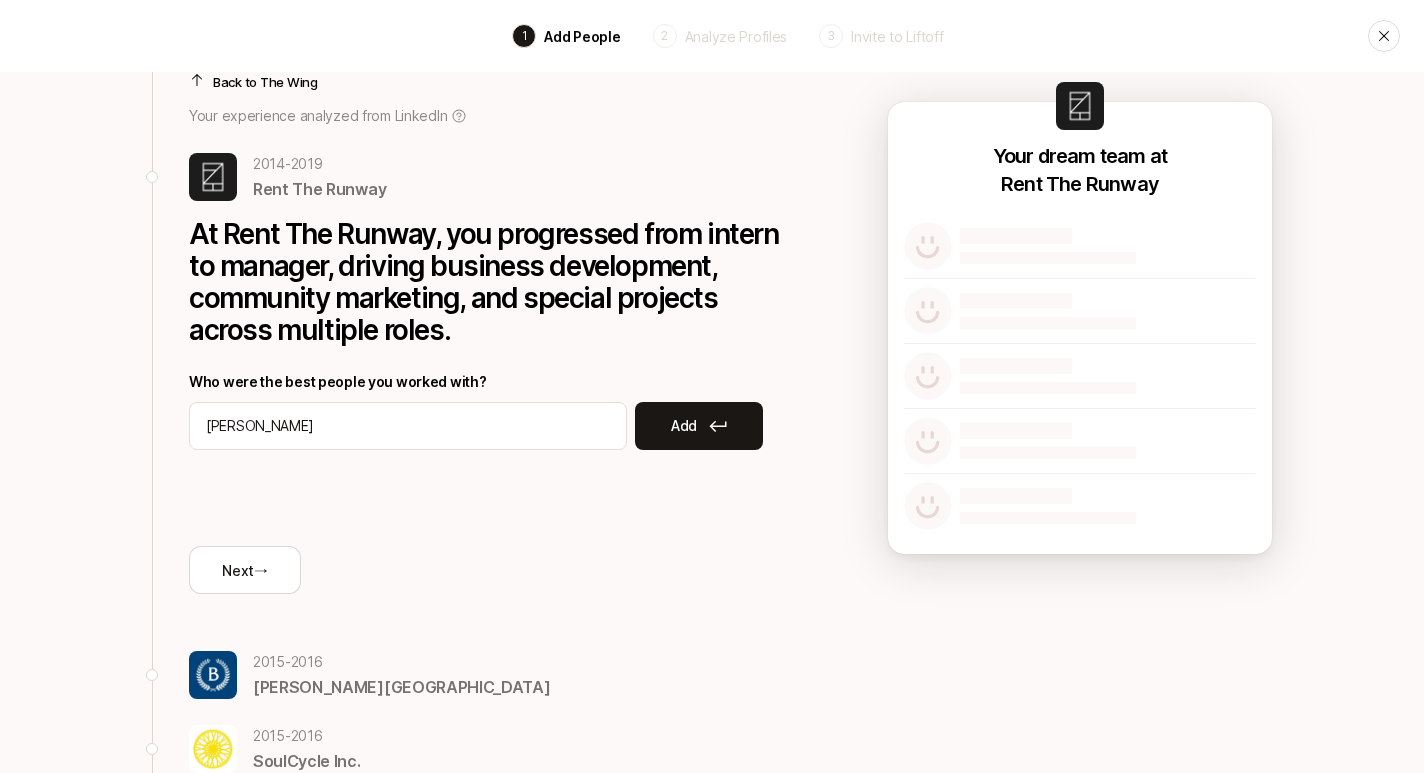 click 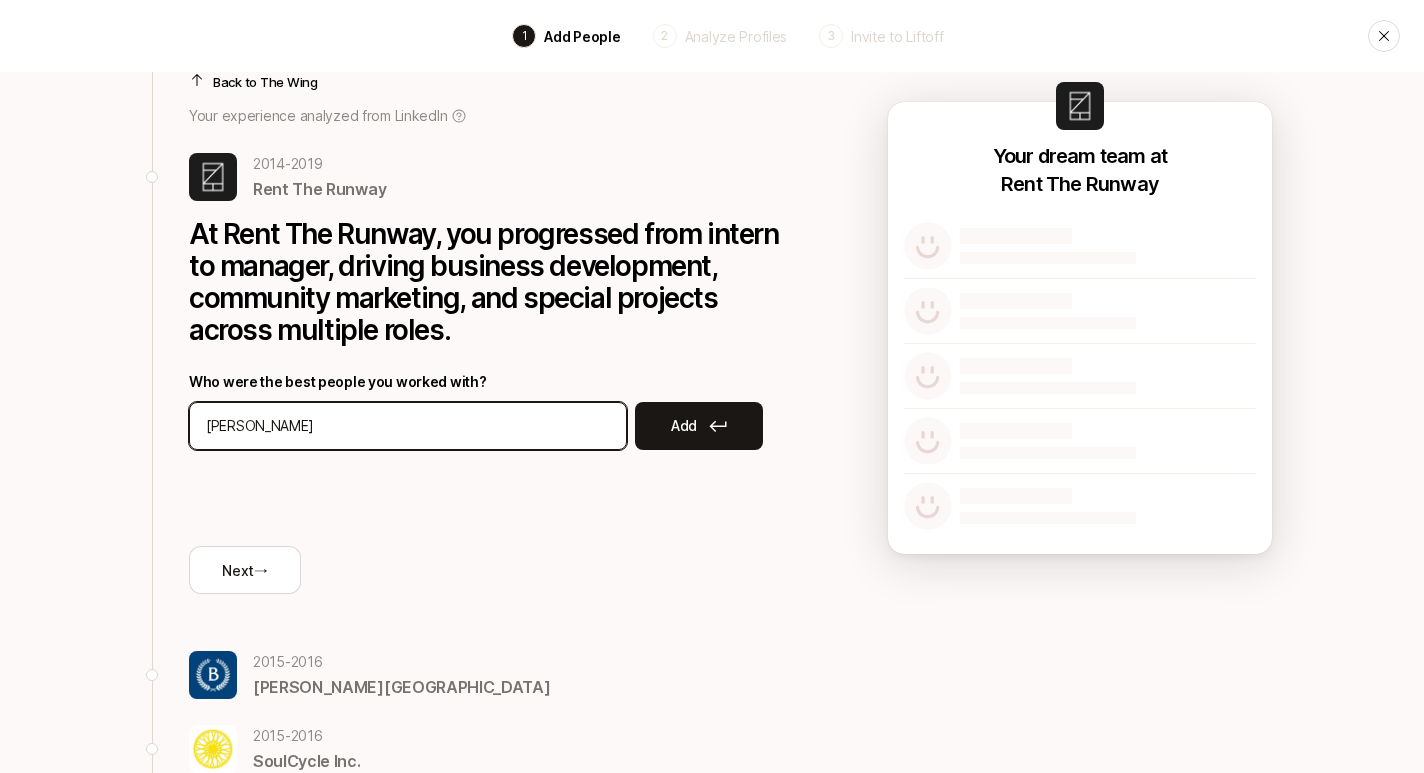 type 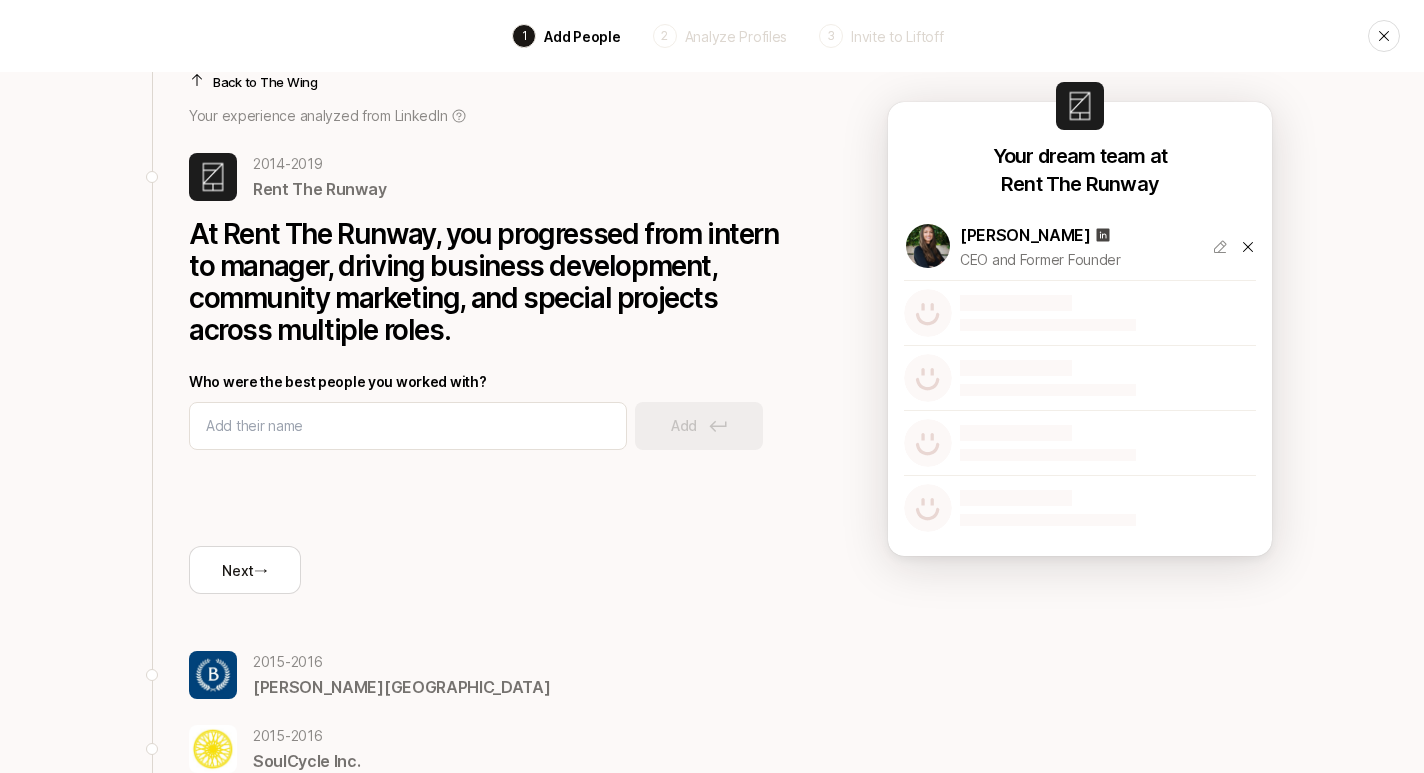 click on "CEO and Former Founder" at bounding box center [1078, 260] 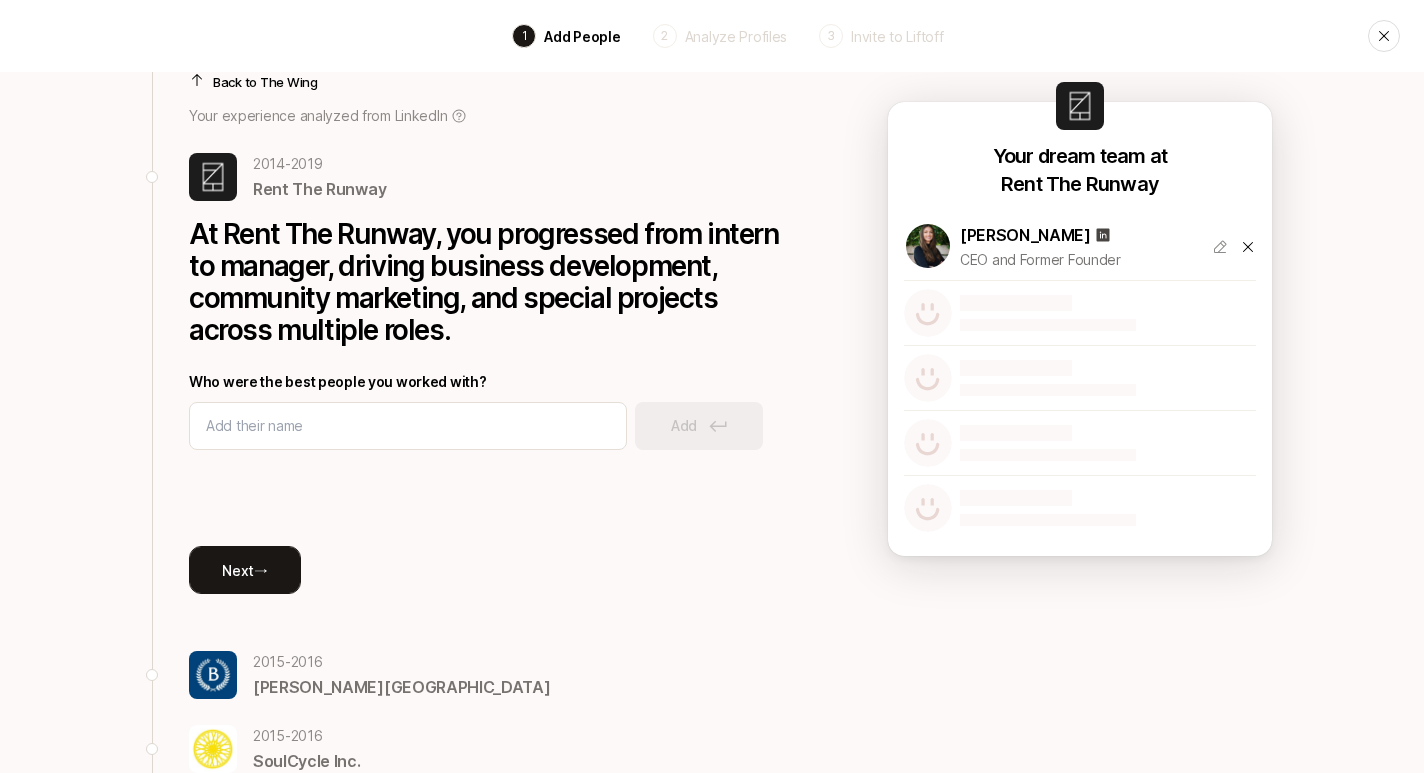 click on "Next  →" at bounding box center [245, 570] 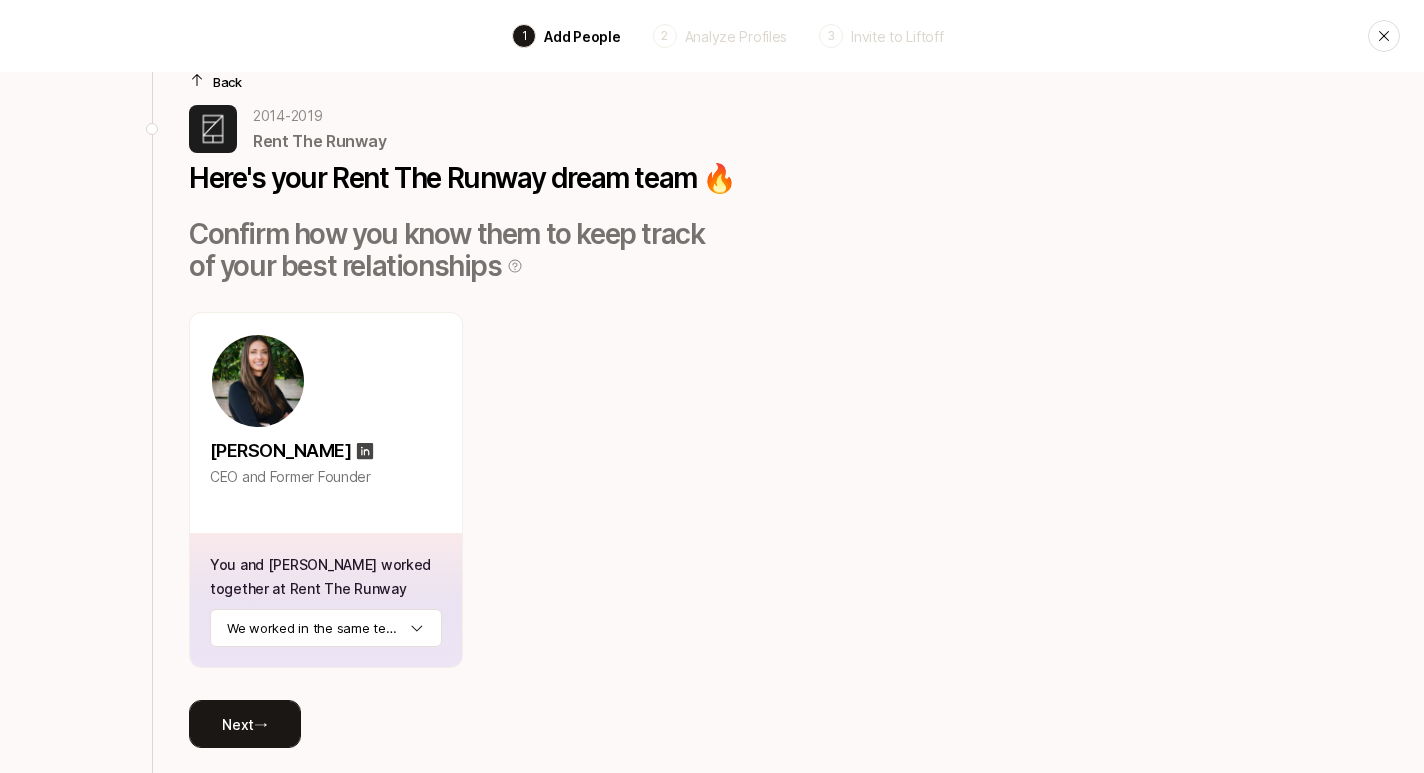 click on "Next  →" at bounding box center (245, 724) 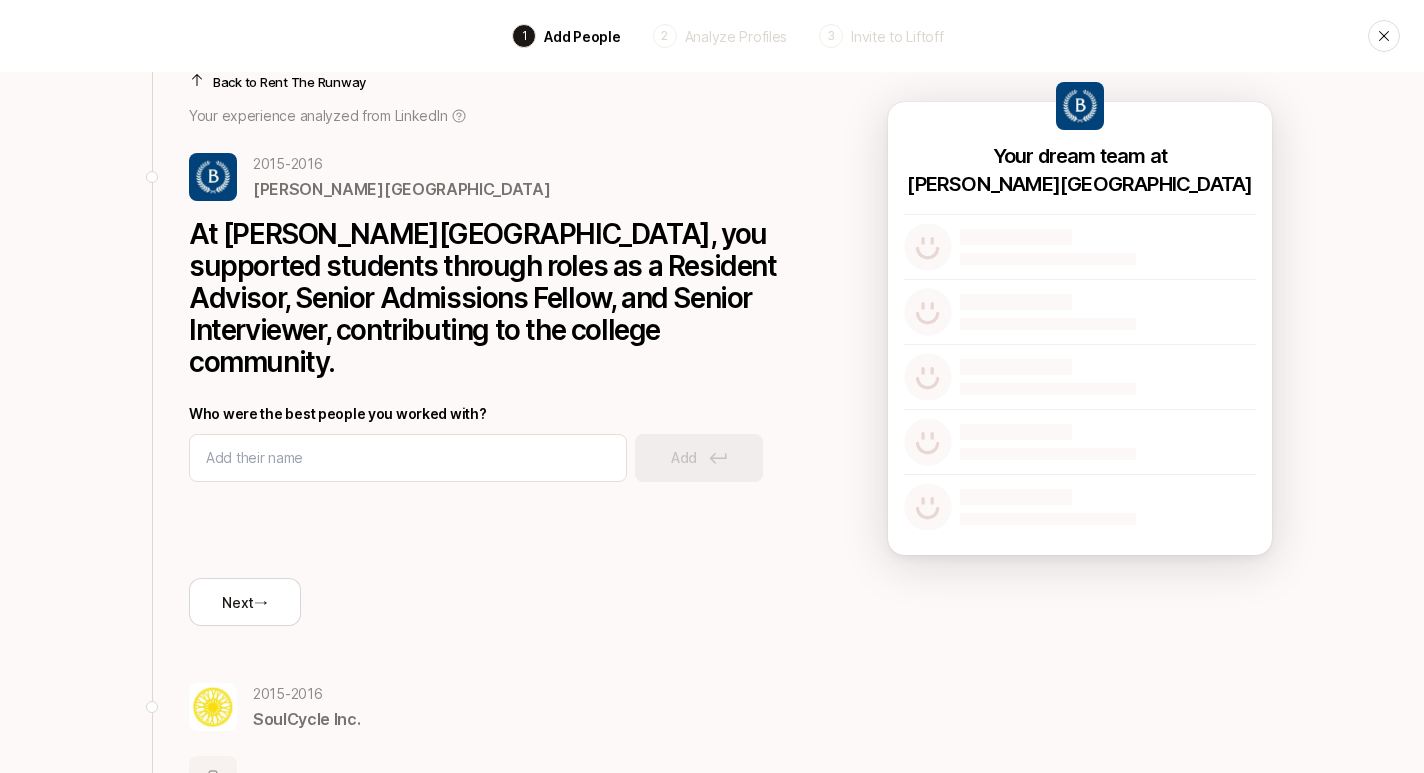 scroll, scrollTop: 89, scrollLeft: 0, axis: vertical 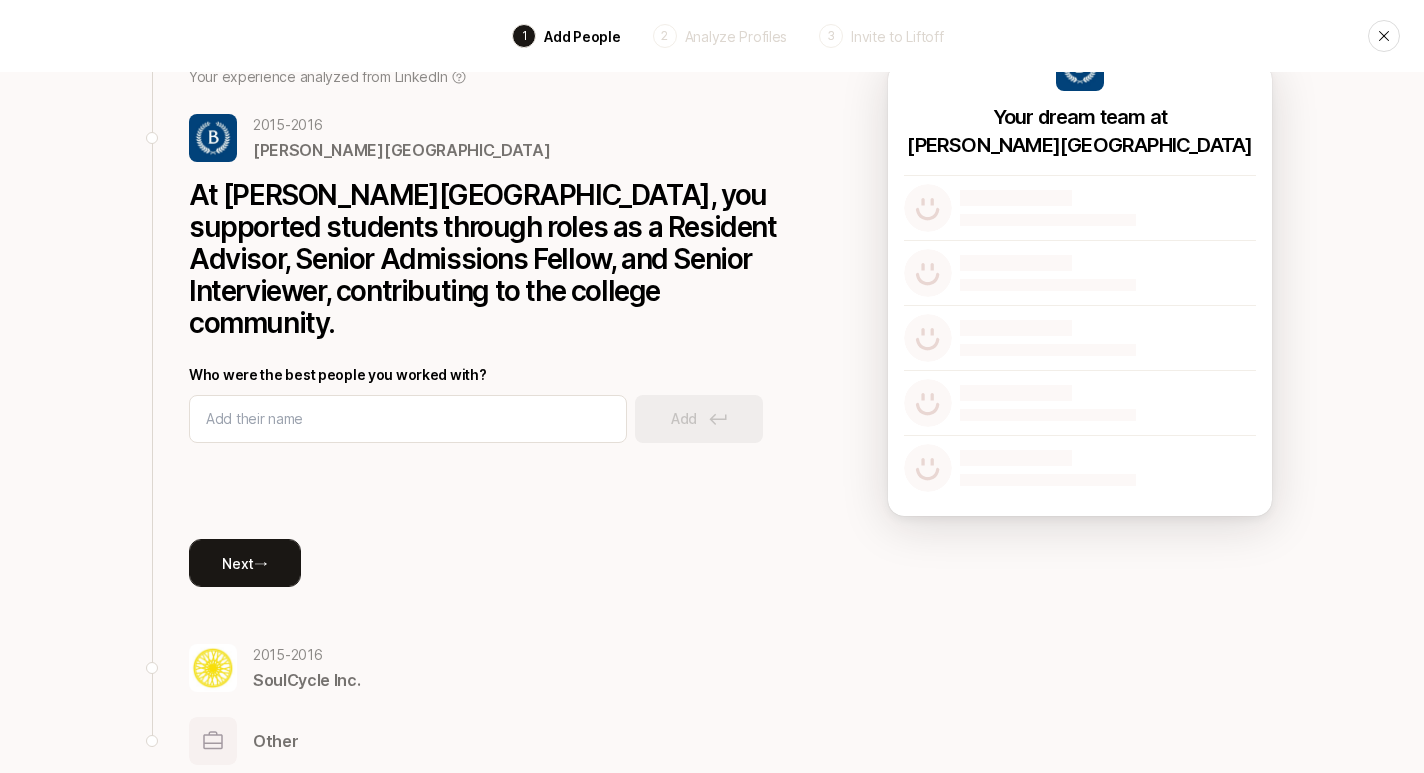 click on "Next  →" at bounding box center [245, 563] 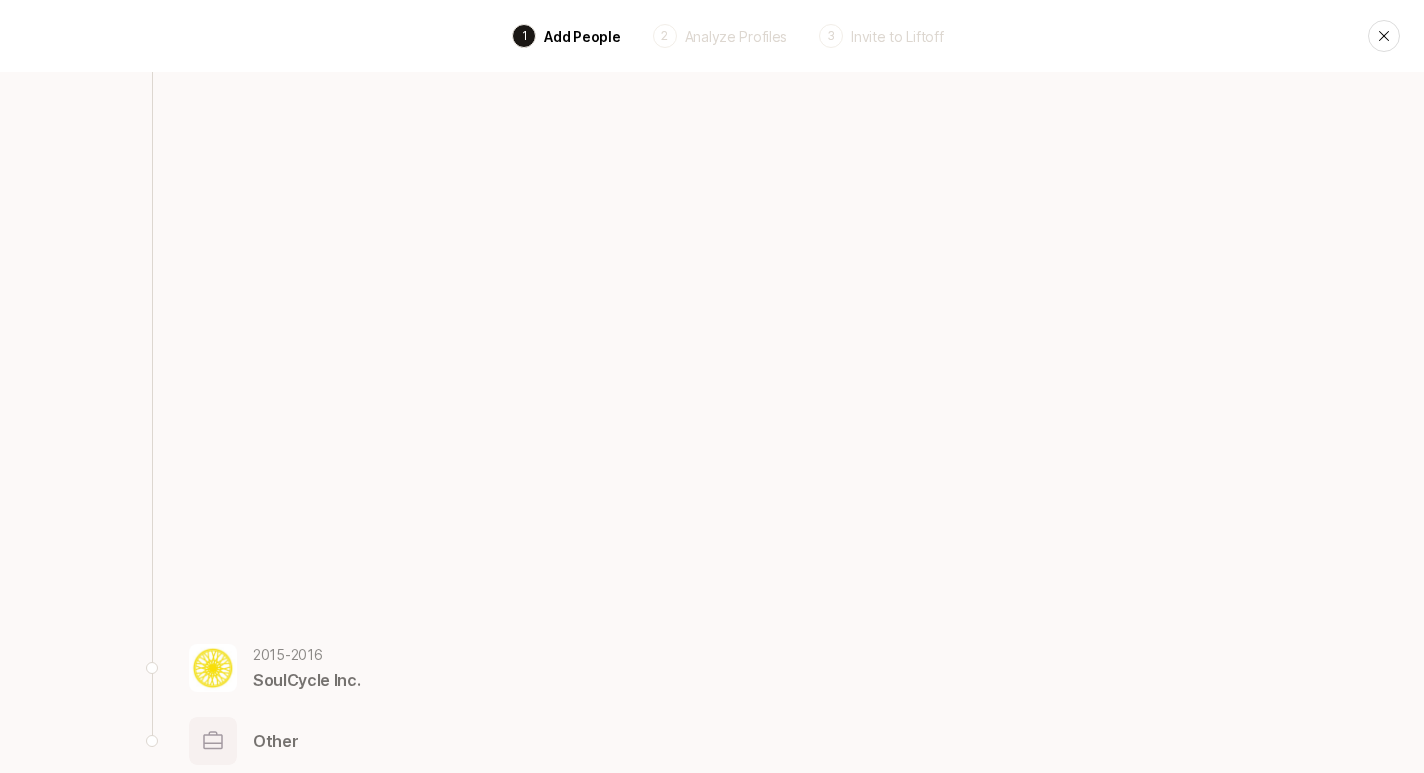 scroll, scrollTop: 0, scrollLeft: 0, axis: both 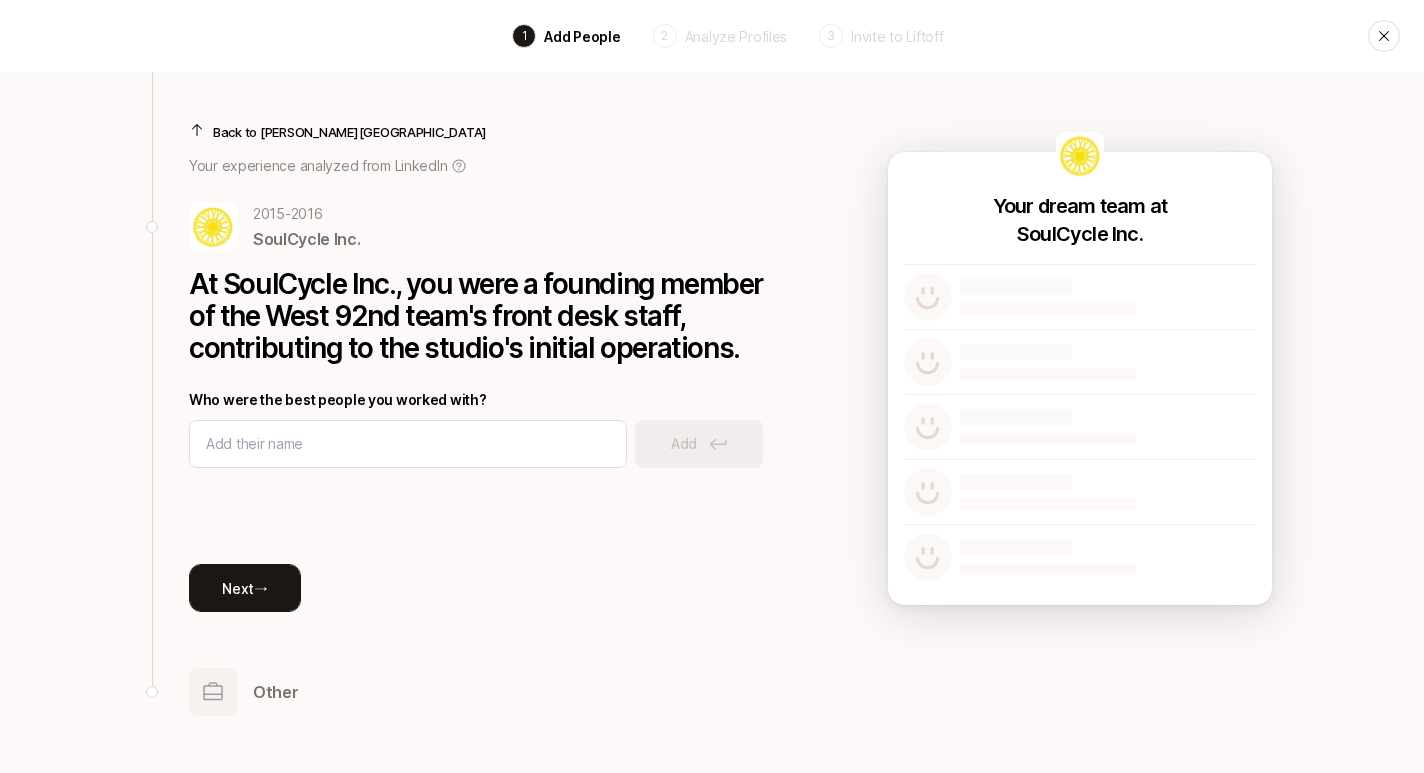 click on "Next  →" at bounding box center [245, 588] 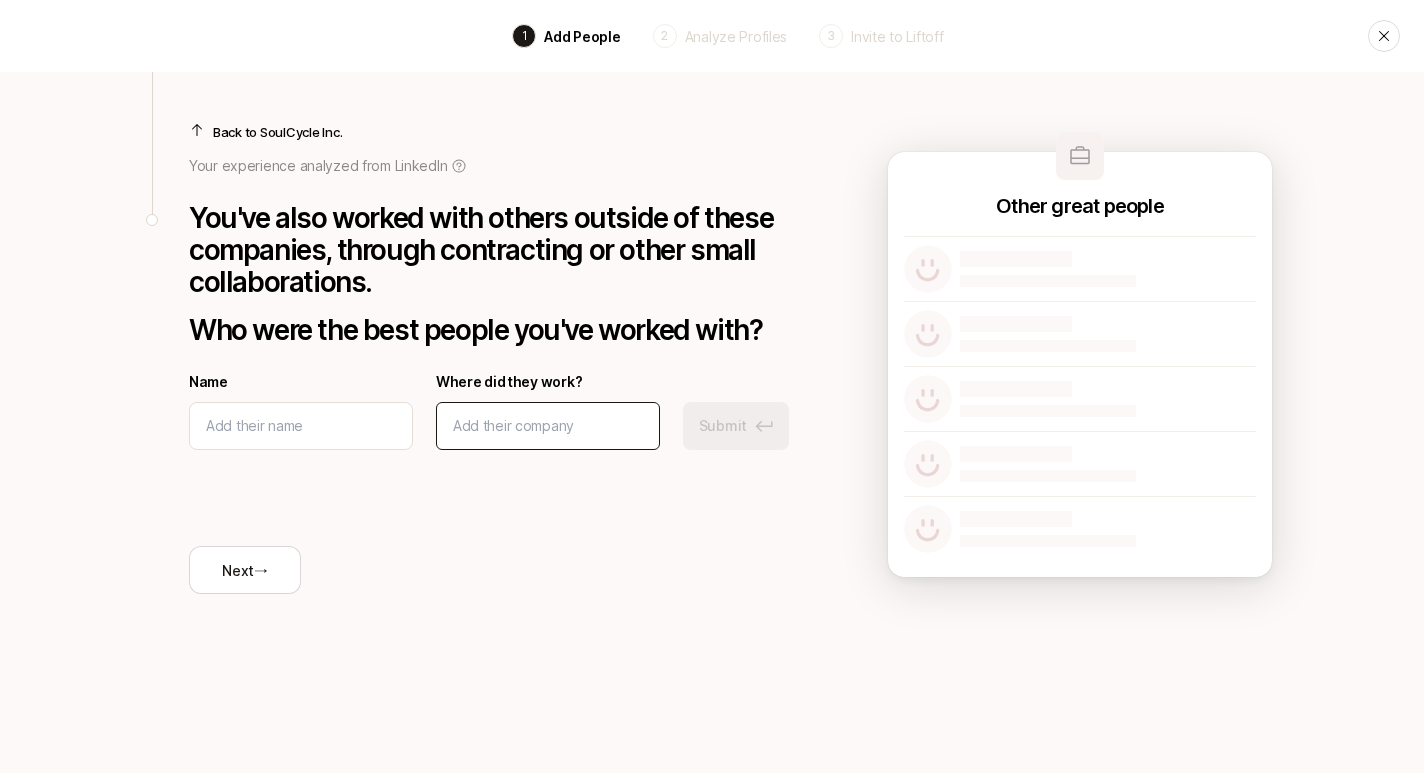 click at bounding box center [548, 426] 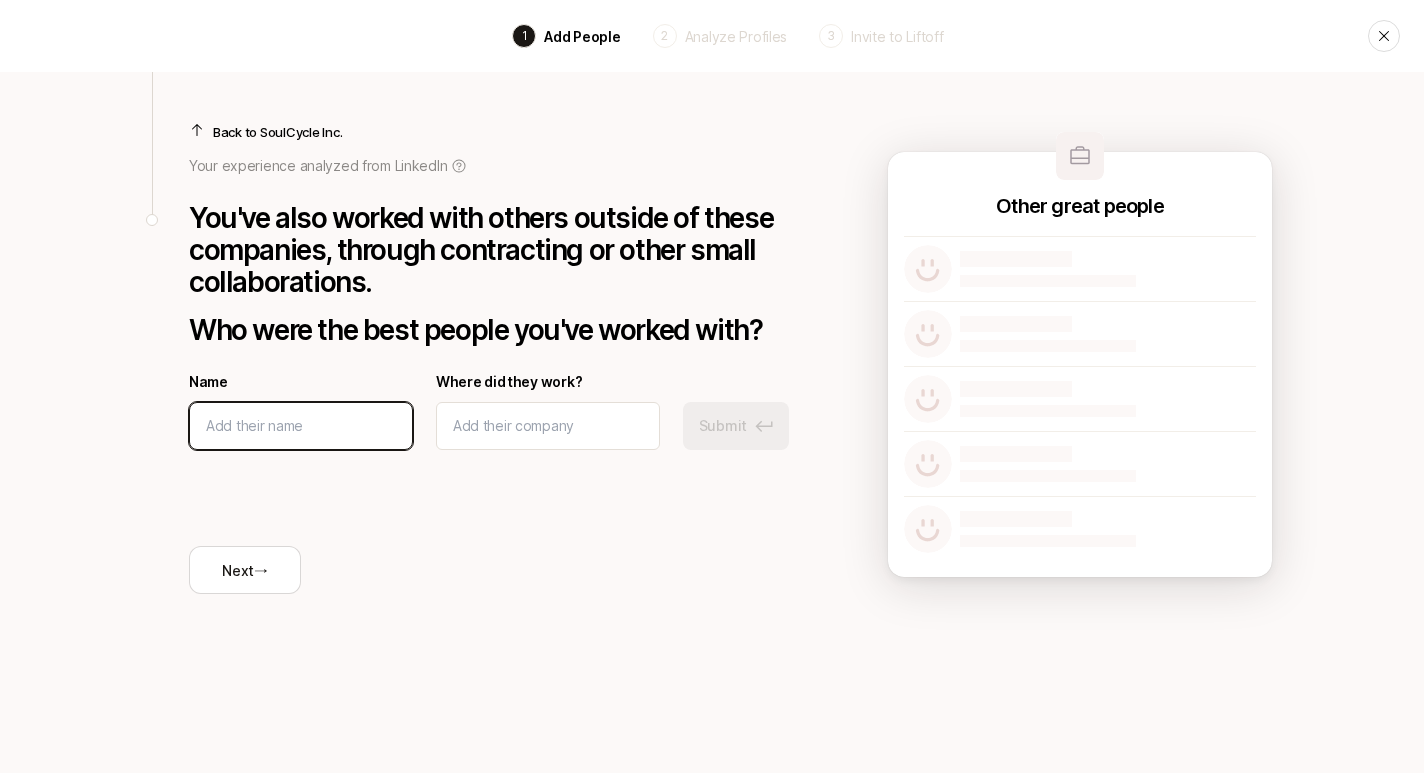 click at bounding box center [301, 426] 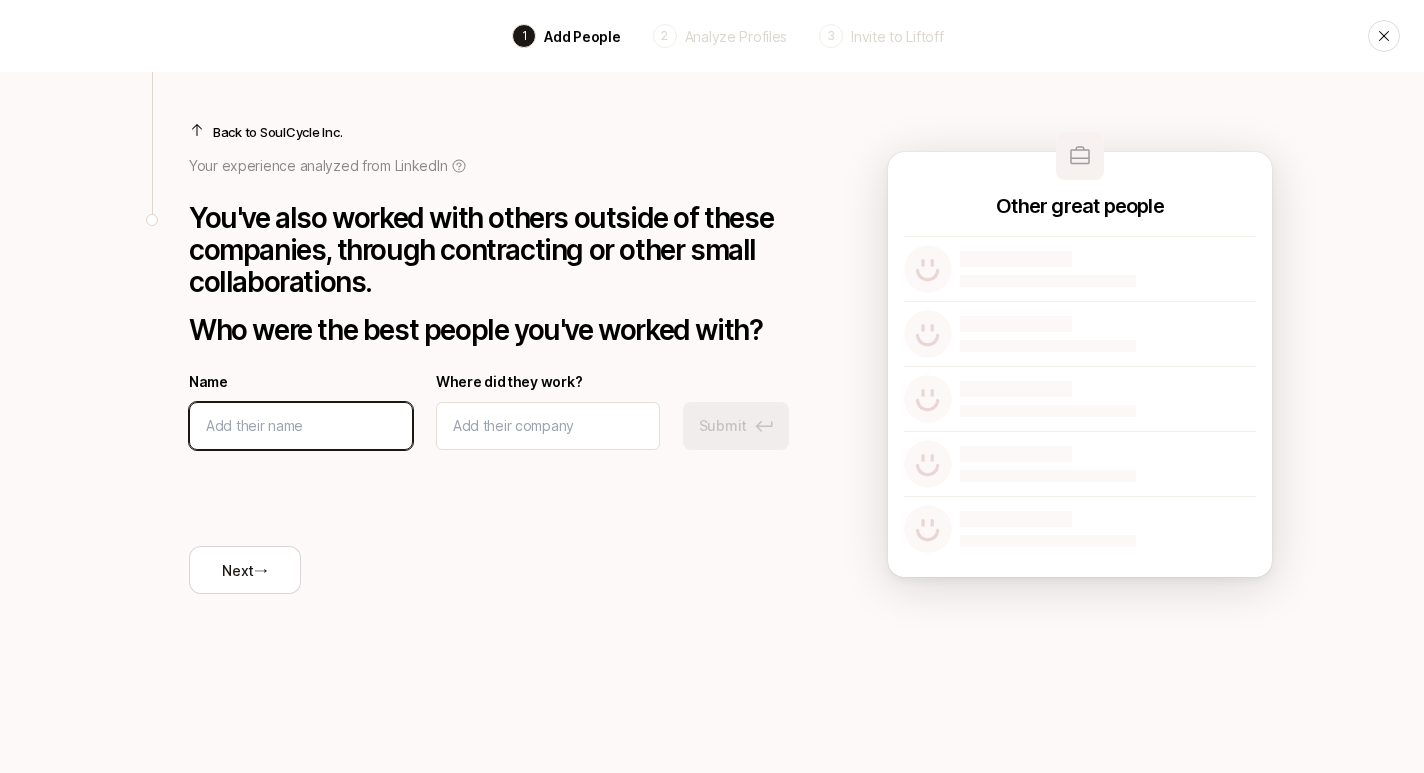 click at bounding box center [301, 426] 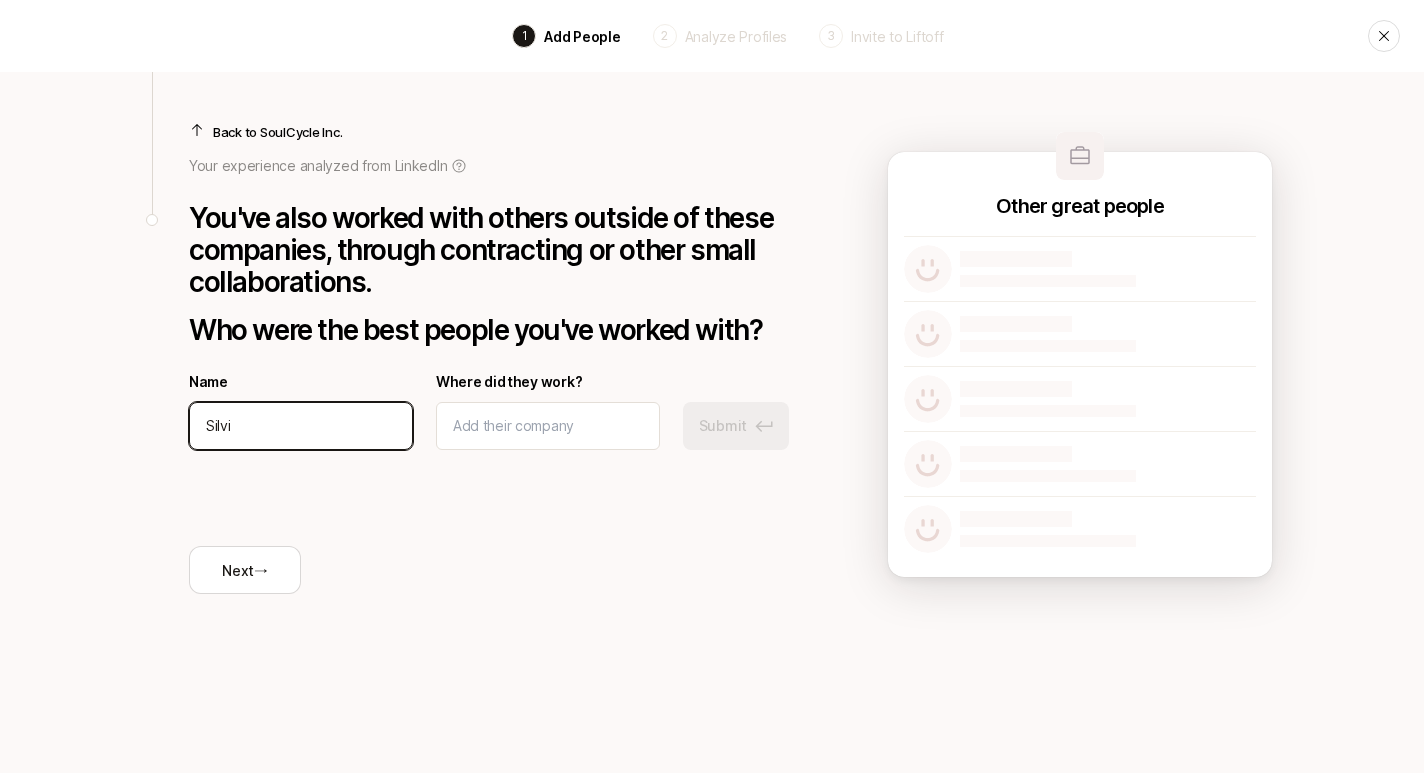 type on "Silvi" 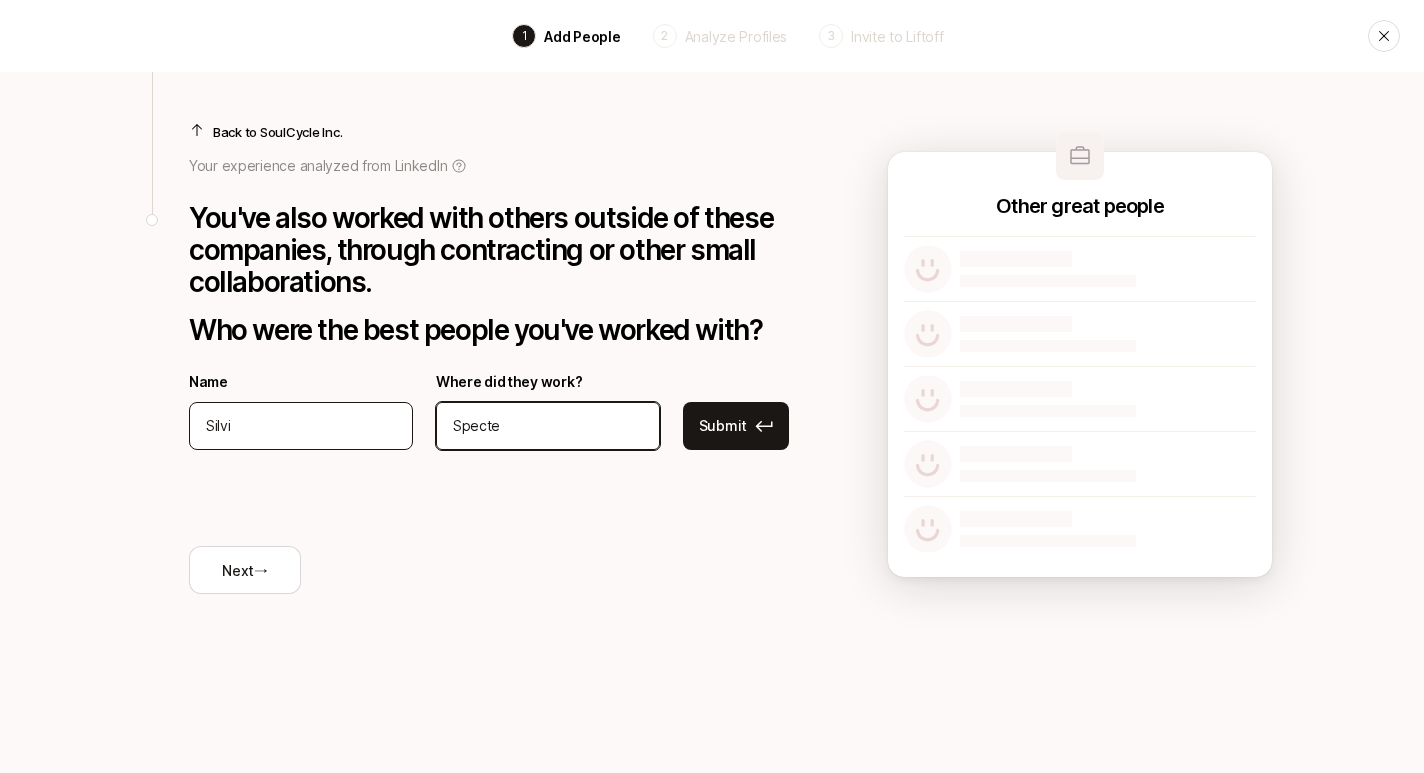 type on "[PERSON_NAME]" 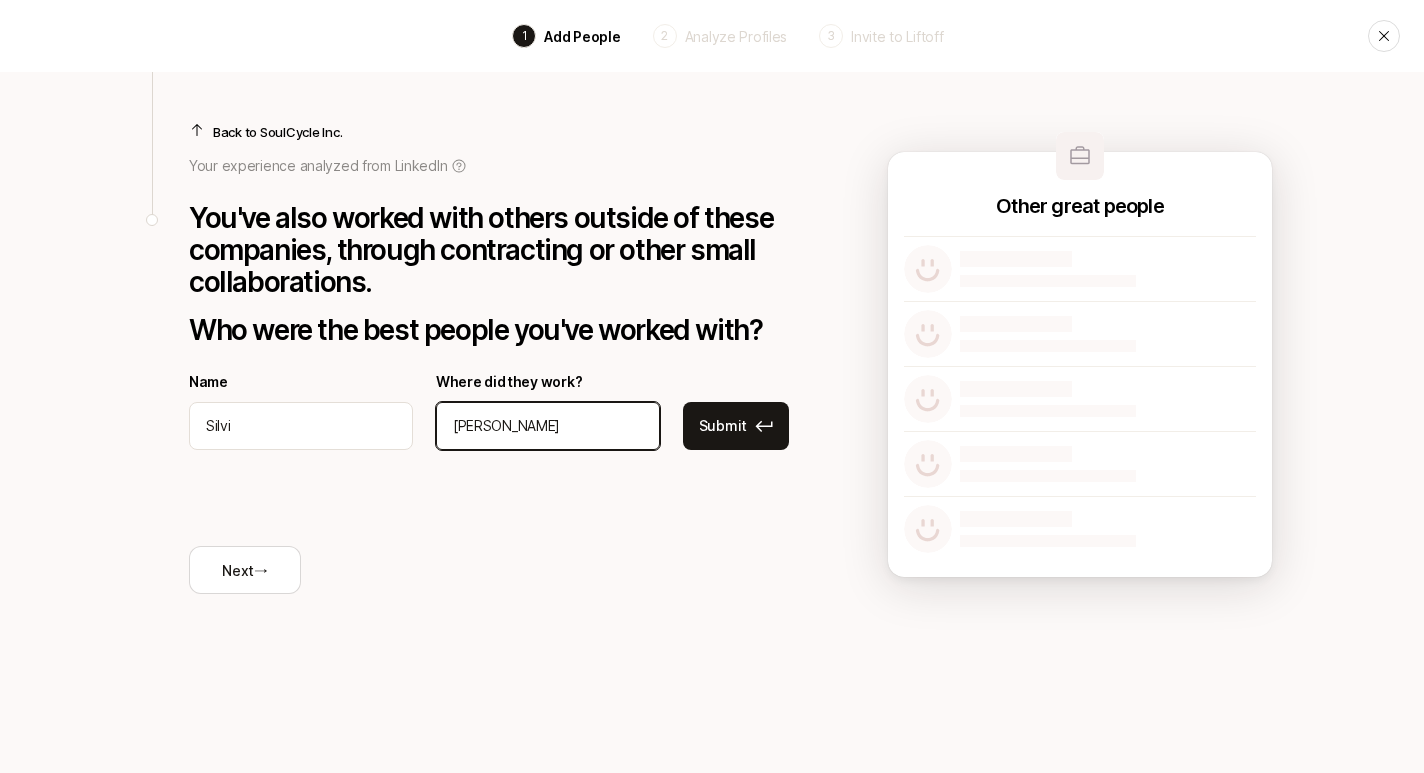 drag, startPoint x: 507, startPoint y: 413, endPoint x: 471, endPoint y: 395, distance: 40.24922 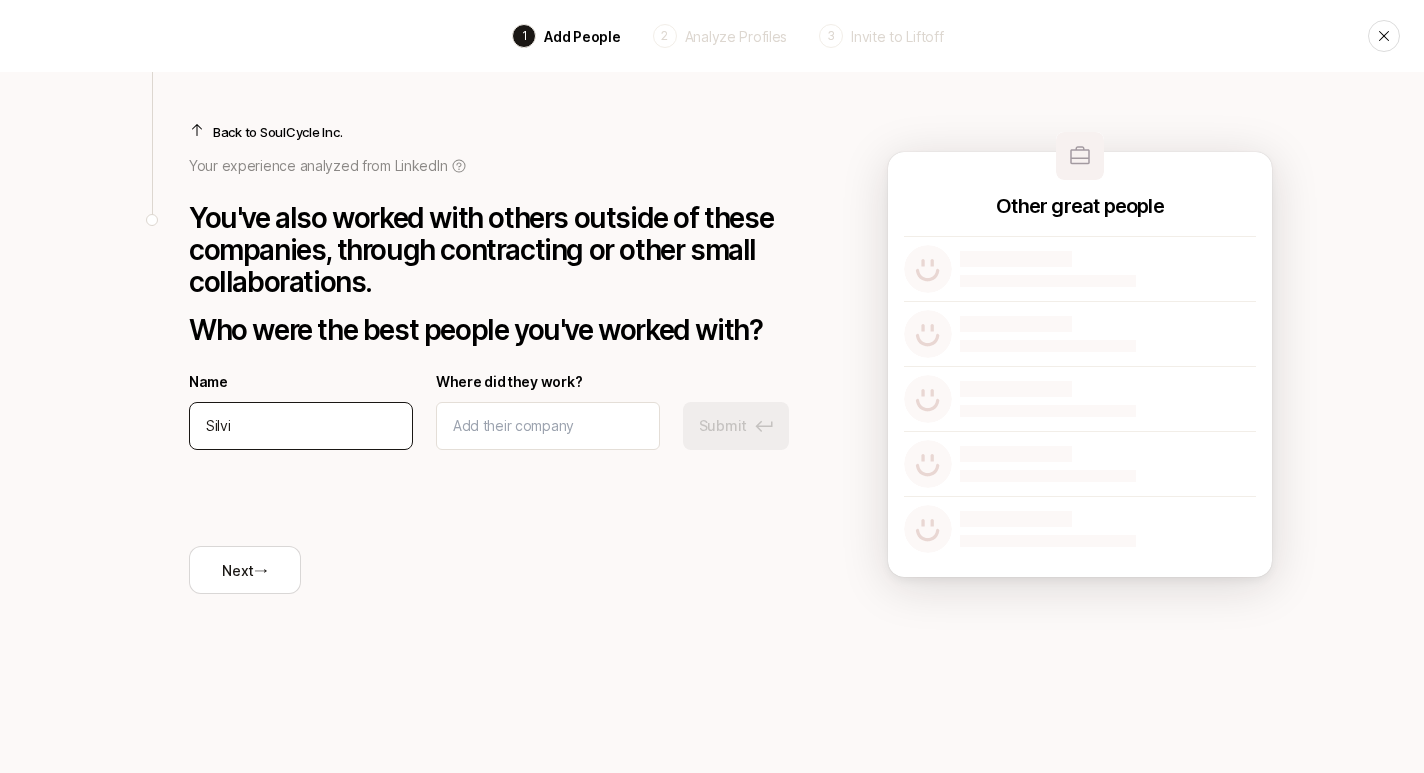 click on "Silvi" at bounding box center (301, 426) 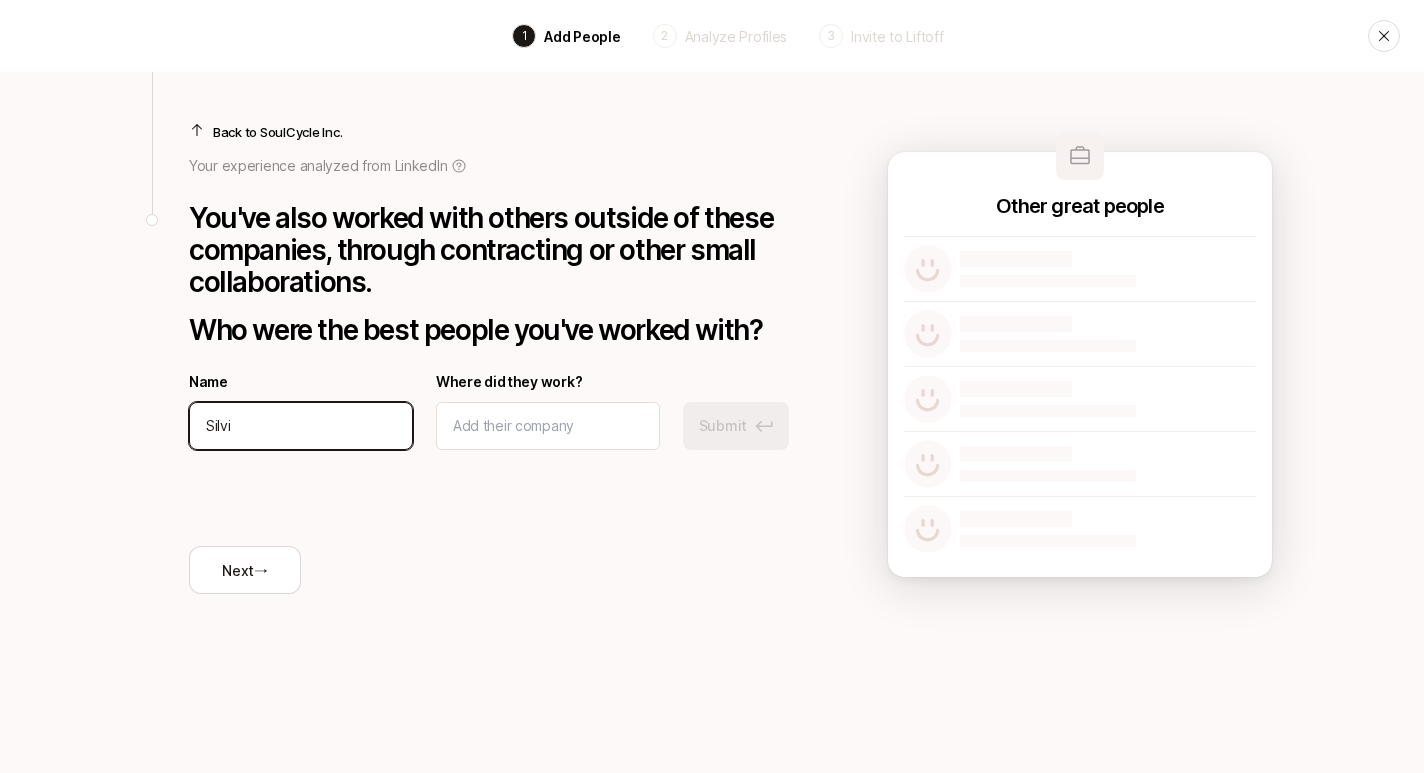 click on "Silvi" at bounding box center (301, 426) 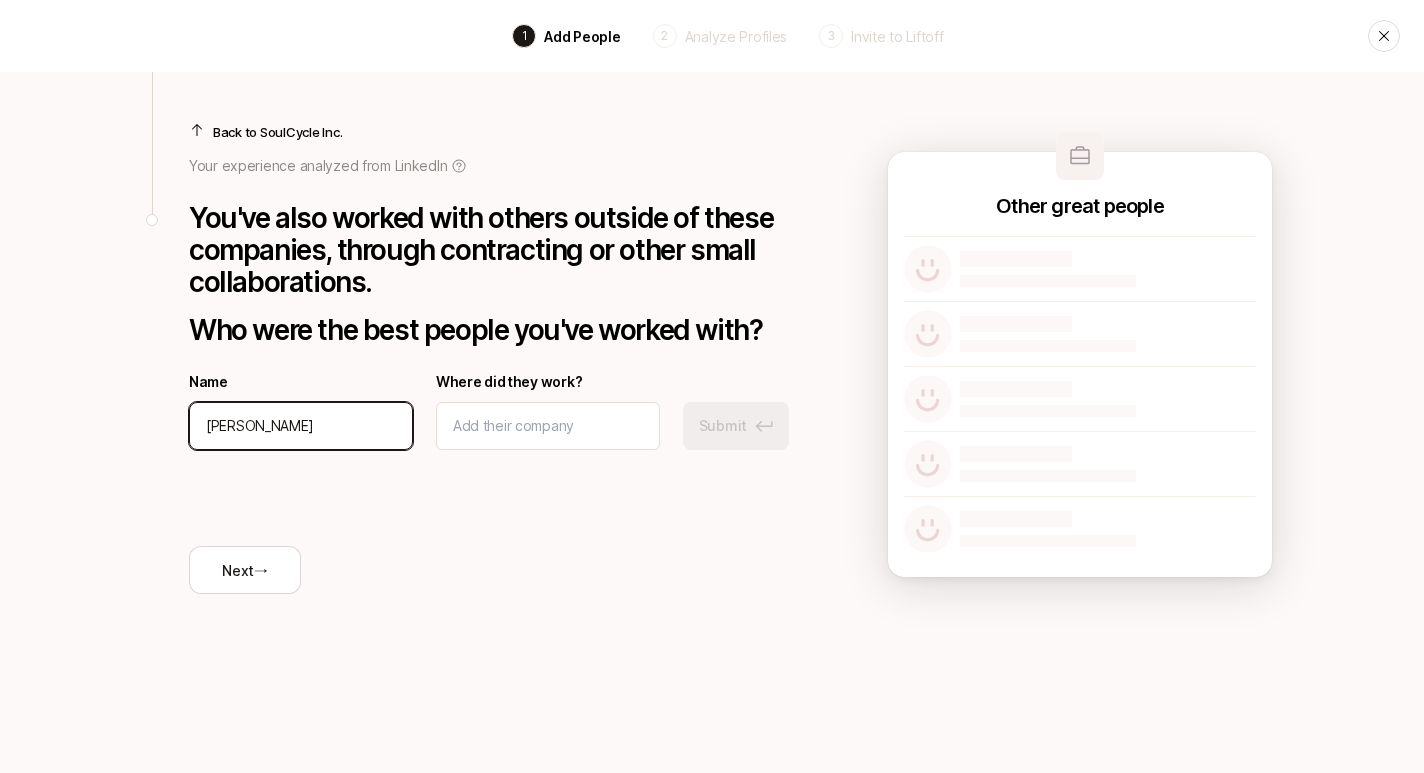 type on "[PERSON_NAME]" 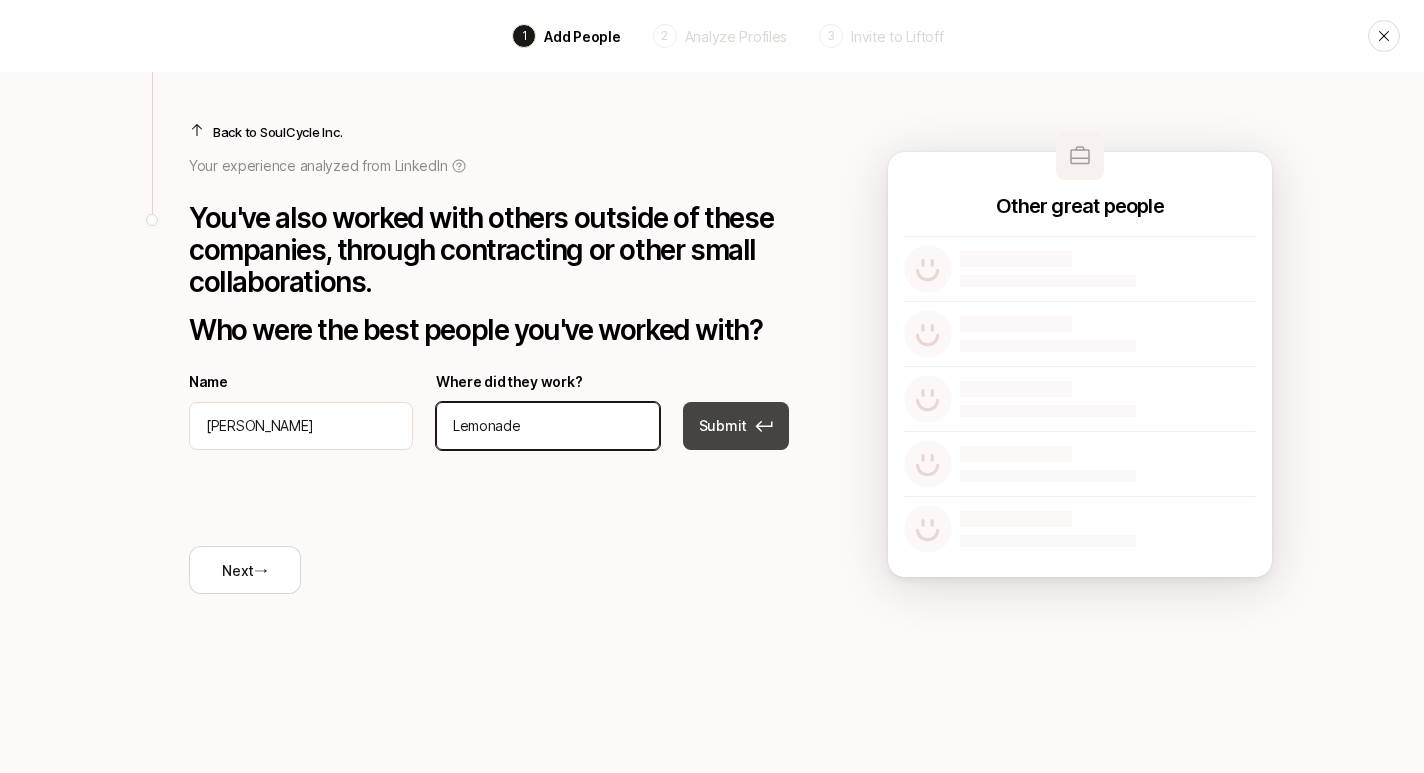 type on "Lemonade" 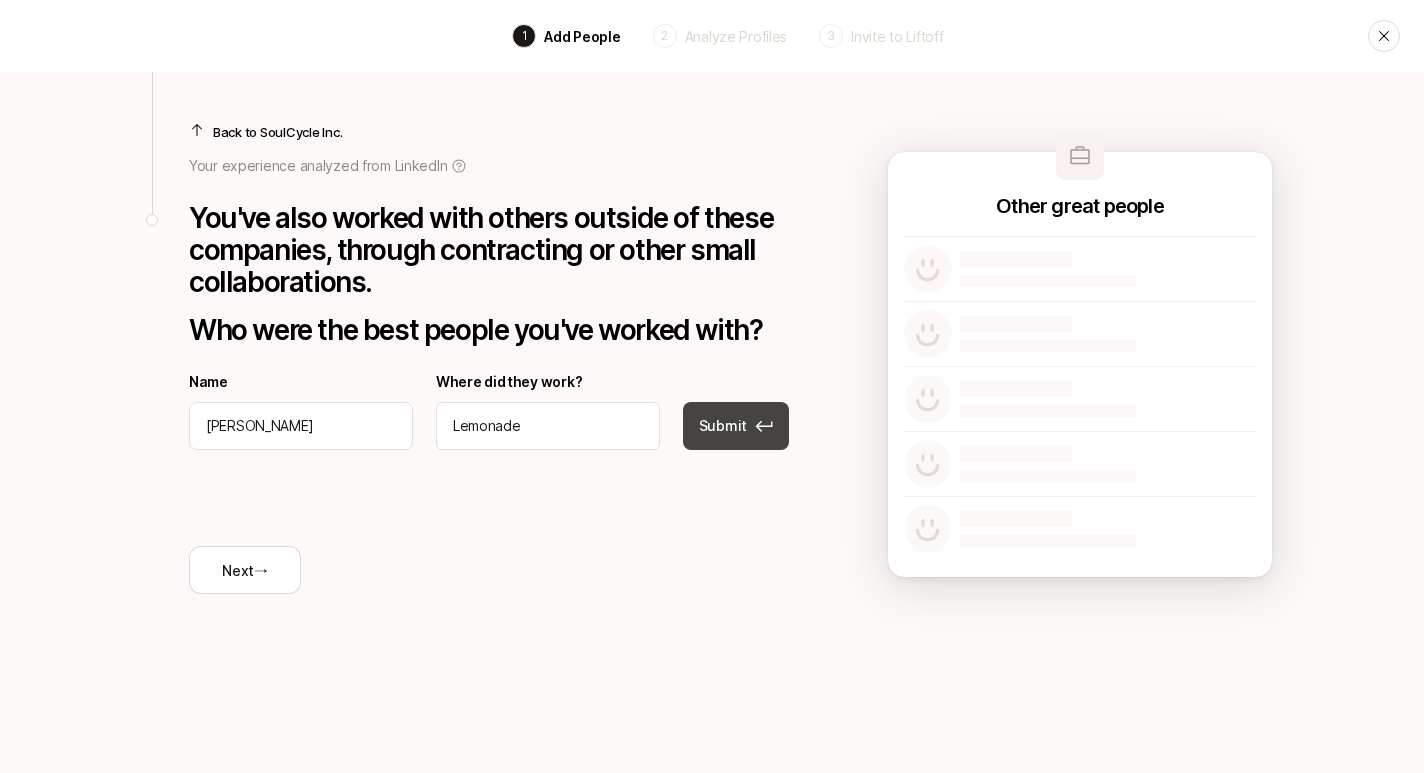click 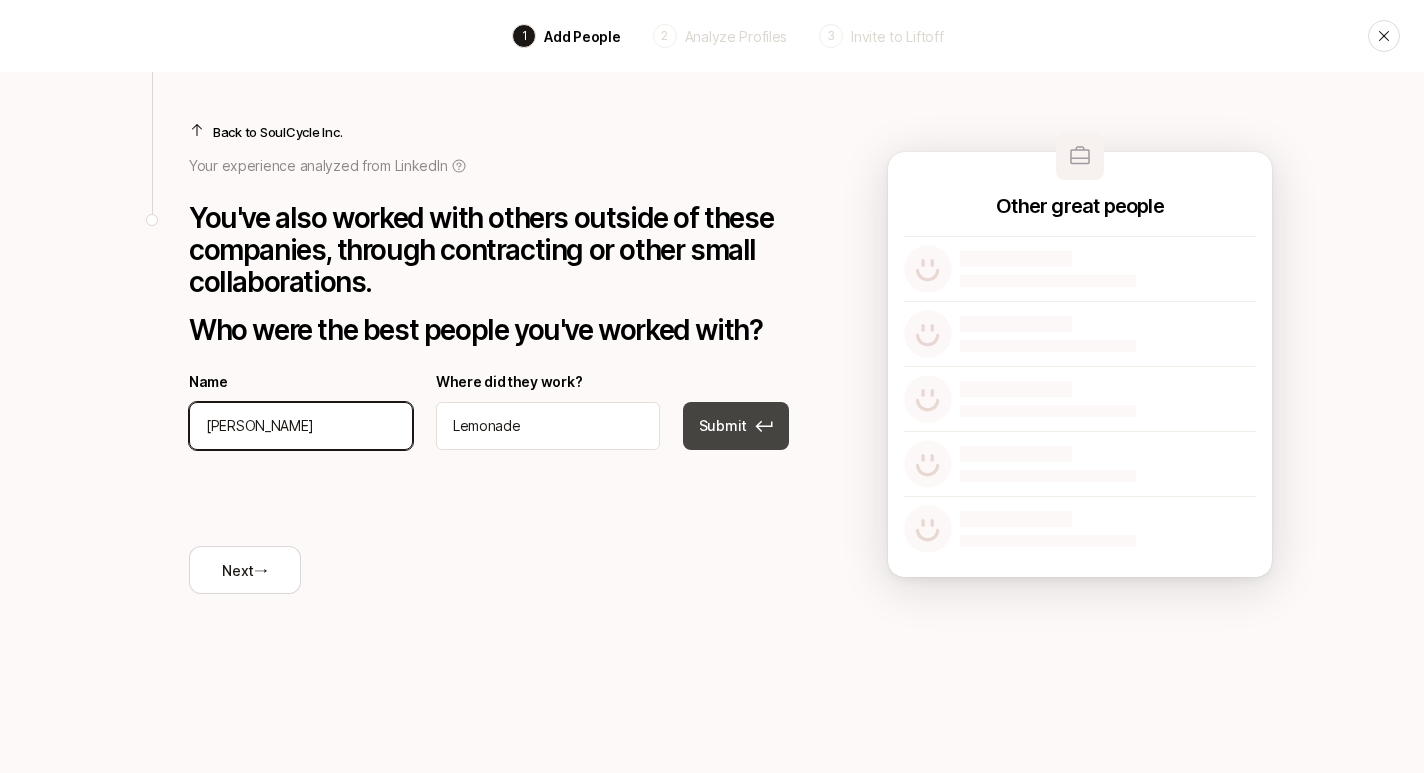 type 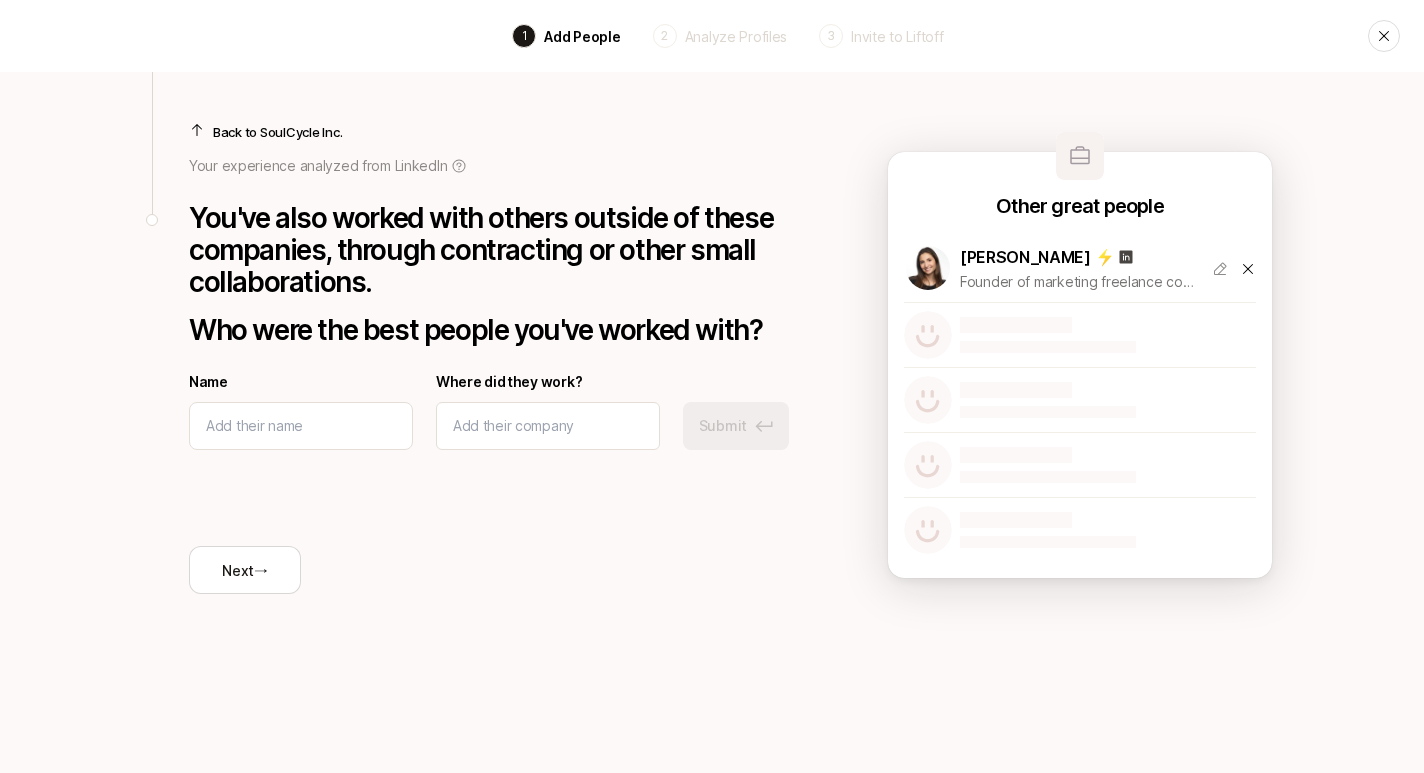 click on "Founder of marketing freelance community: The Growth Tribe • Helping GenAI SaaS startups get customers faster • Marketing Consultant • Prev. early Lemonade (nyse:LMND)" at bounding box center (1078, 282) 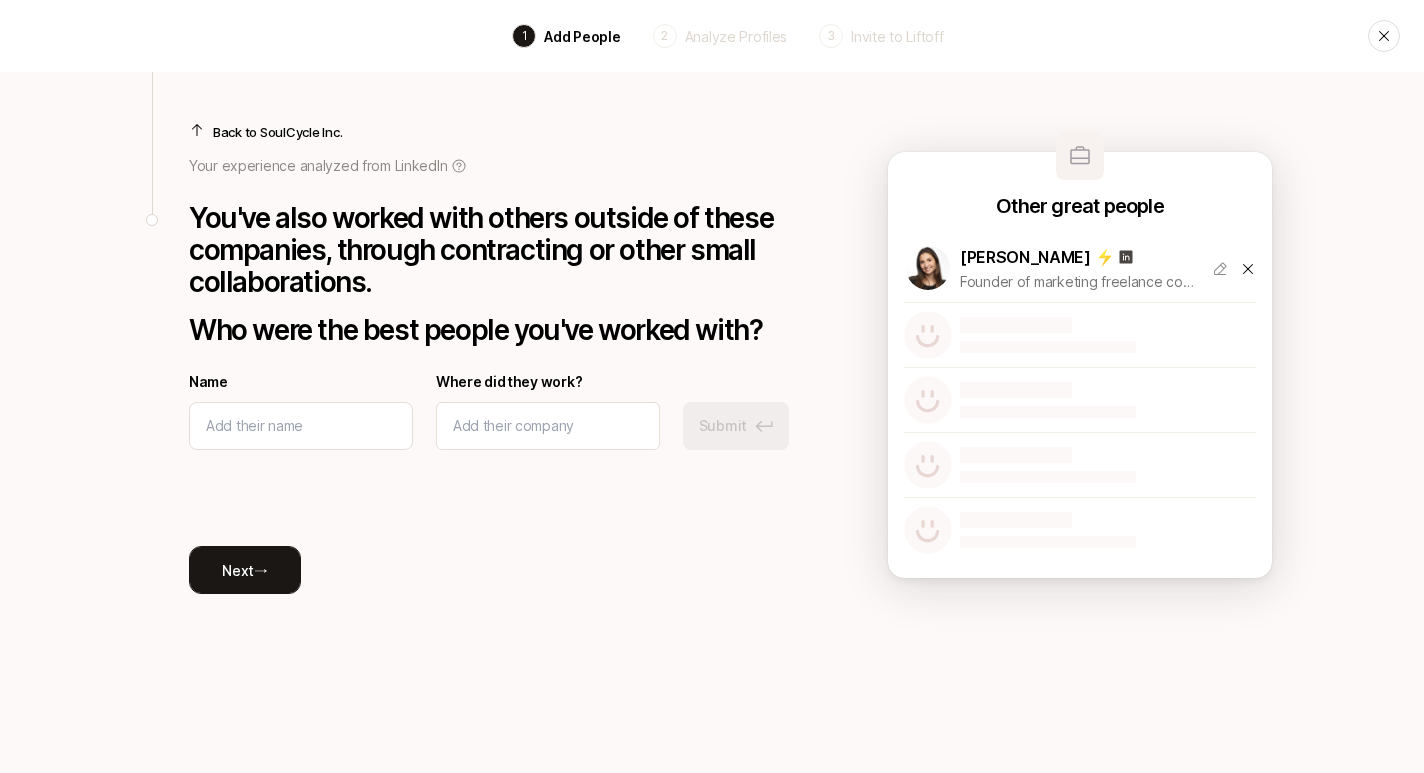 click on "Next  →" at bounding box center (245, 570) 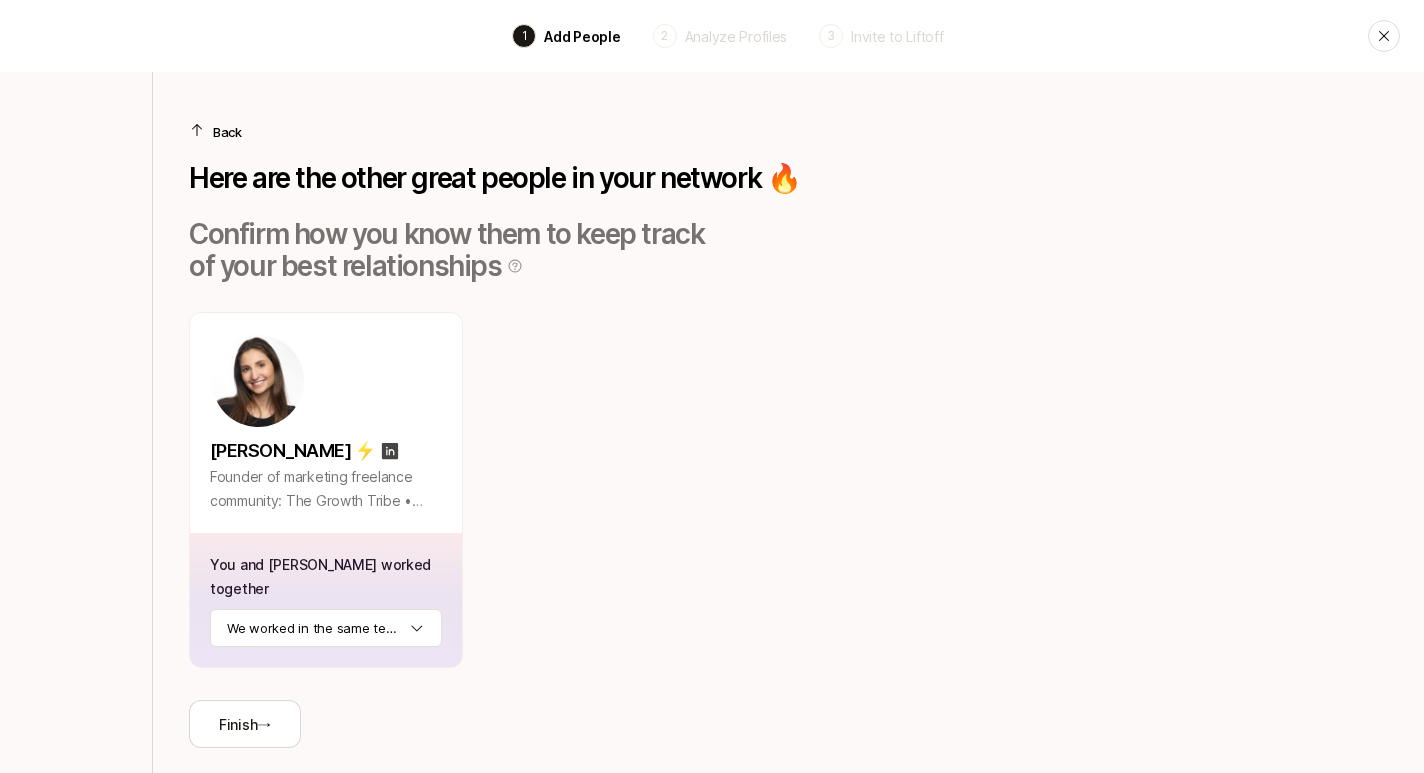 scroll, scrollTop: 47, scrollLeft: 0, axis: vertical 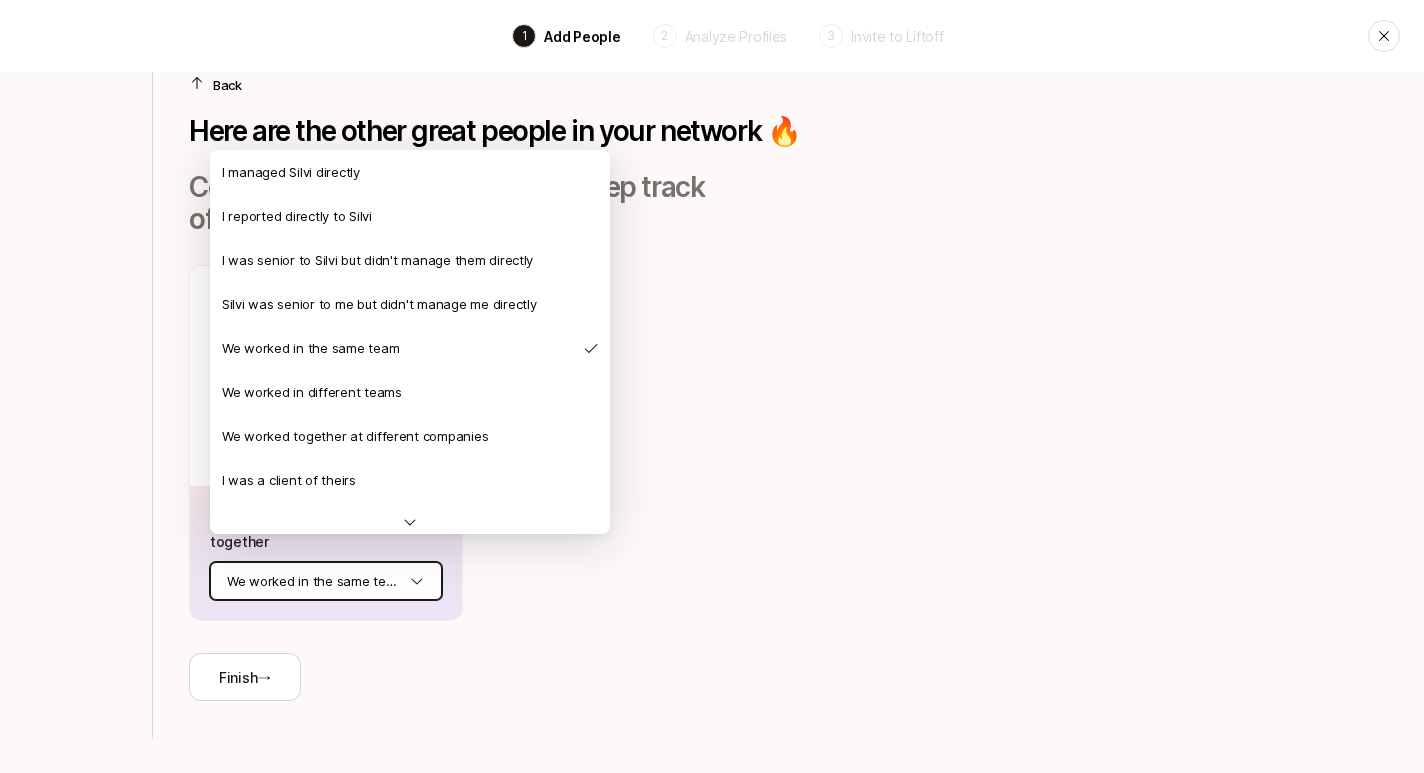 click on "Back 1 Add People 2 Analyze Profiles 3 Invite to Liftoff Back Here are the other great people in your network 🔥 Confirm how you know them to keep track of your best relationships   [PERSON_NAME] ⚡ Founder of marketing freelance community: The Growth Tribe • Helping GenAI SaaS startups get customers faster • Marketing Consultant • Prev. early Lemonade (nyse:LMND) You and [PERSON_NAME] worked together We worked in the same team Finish  → I managed Silvi directly I reported directly to Silvi I was senior to Silvi but didn't manage them directly Silvi was senior to me but didn't manage me directly We worked in the same team We worked in different teams We worked together at different companies I was a client of theirs Silvi was a client of mine I mentored/taught [PERSON_NAME] mentored/taught me We studied together I didn't work with [PERSON_NAME] have assessed [PERSON_NAME] for recruiting I don't know them Friend, can’t vouch for work Friend, can vouch for work Friend of a friend" at bounding box center (712, 339) 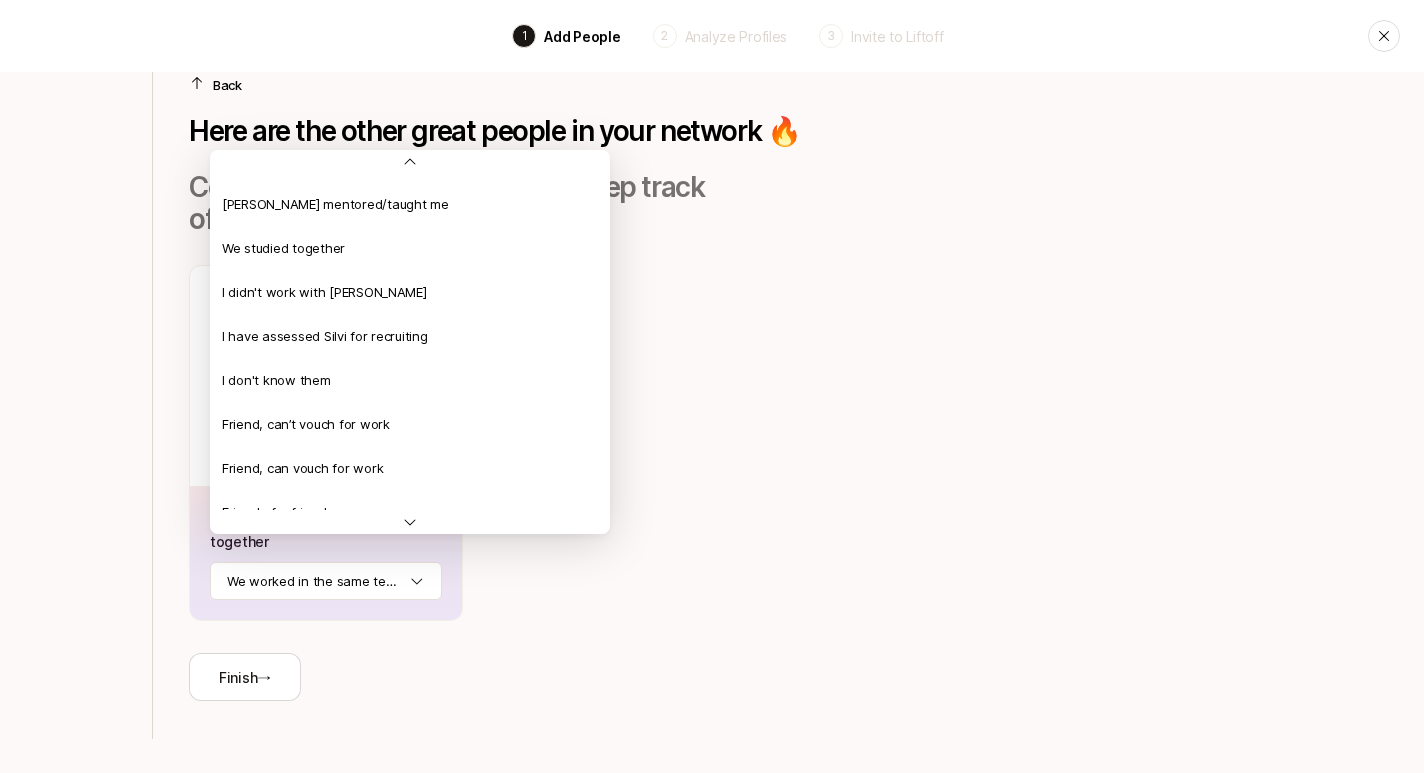 scroll, scrollTop: 429, scrollLeft: 0, axis: vertical 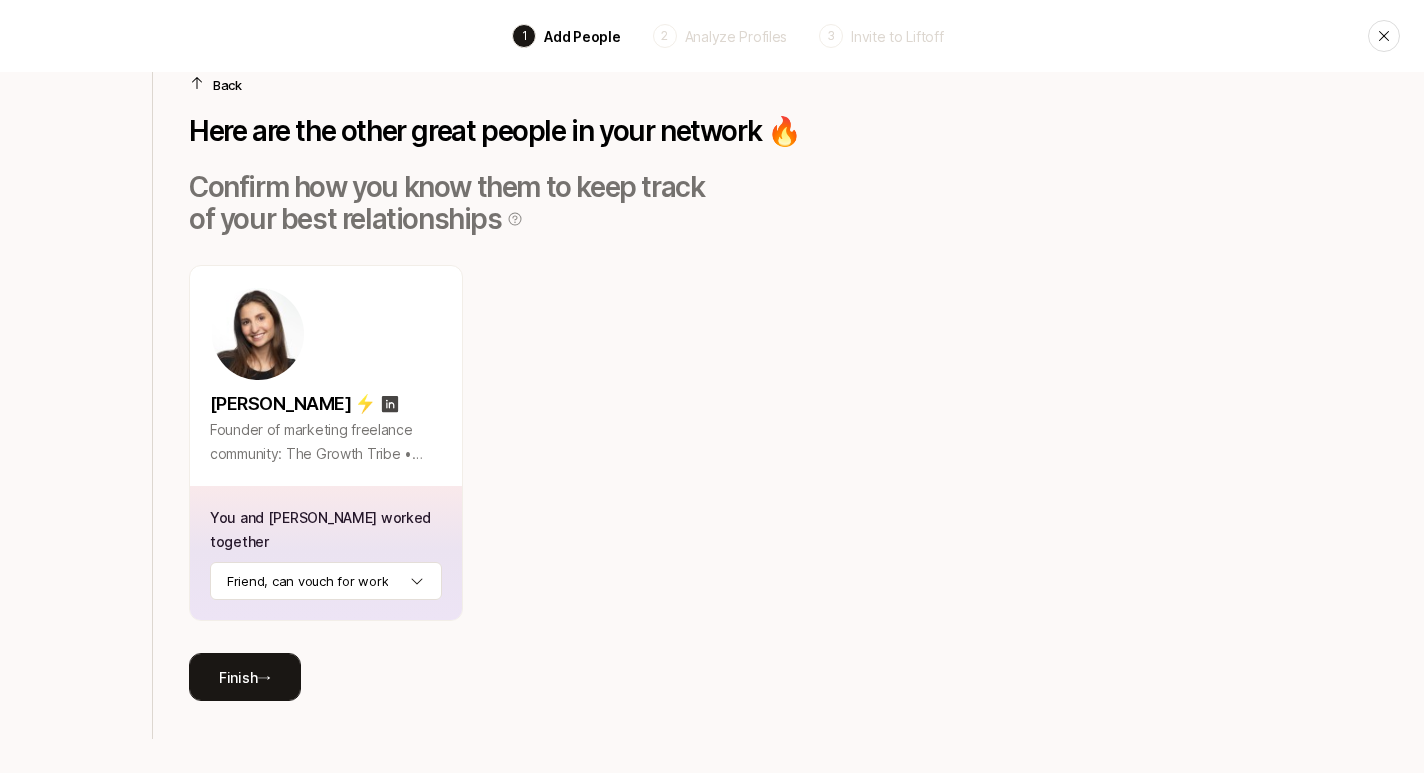 click on "Finish  →" at bounding box center (245, 677) 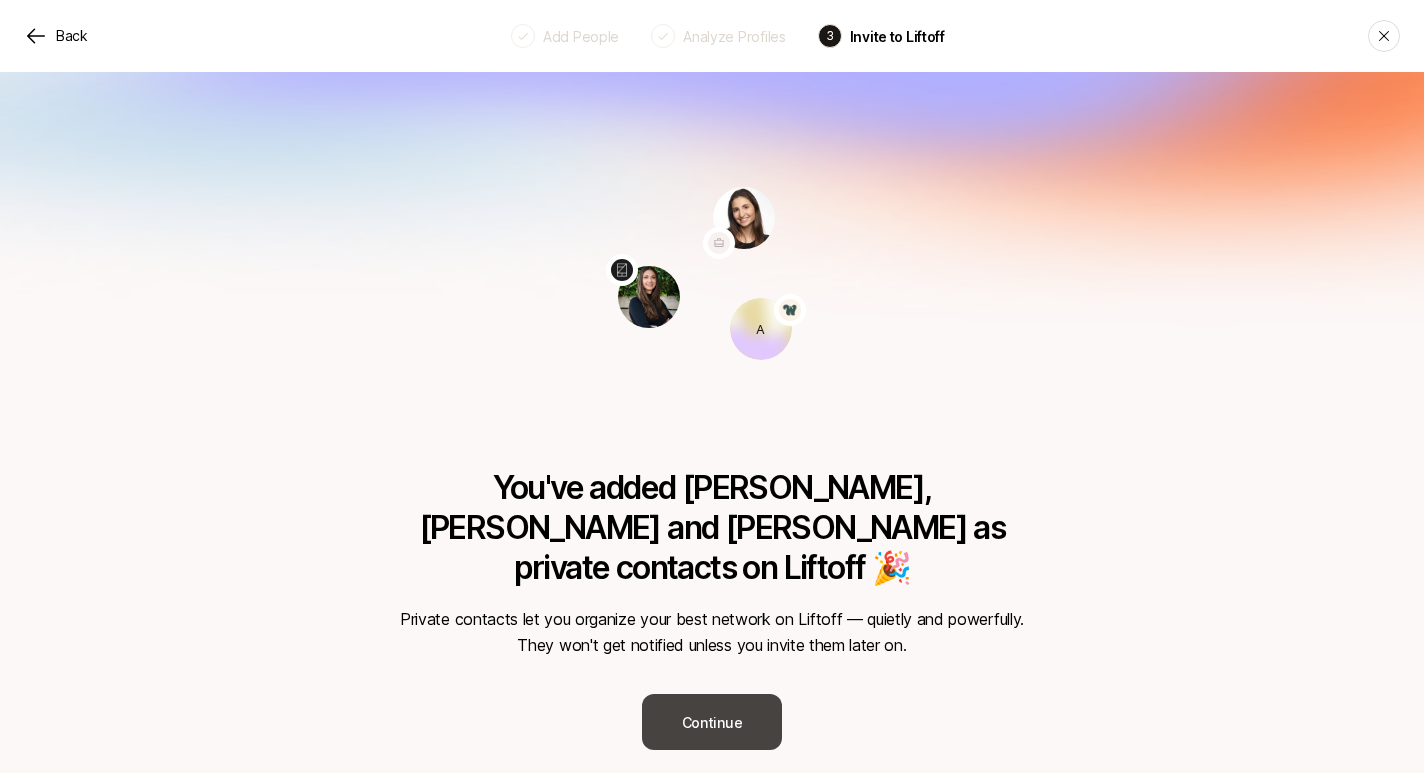 click on "Continue" at bounding box center (712, 722) 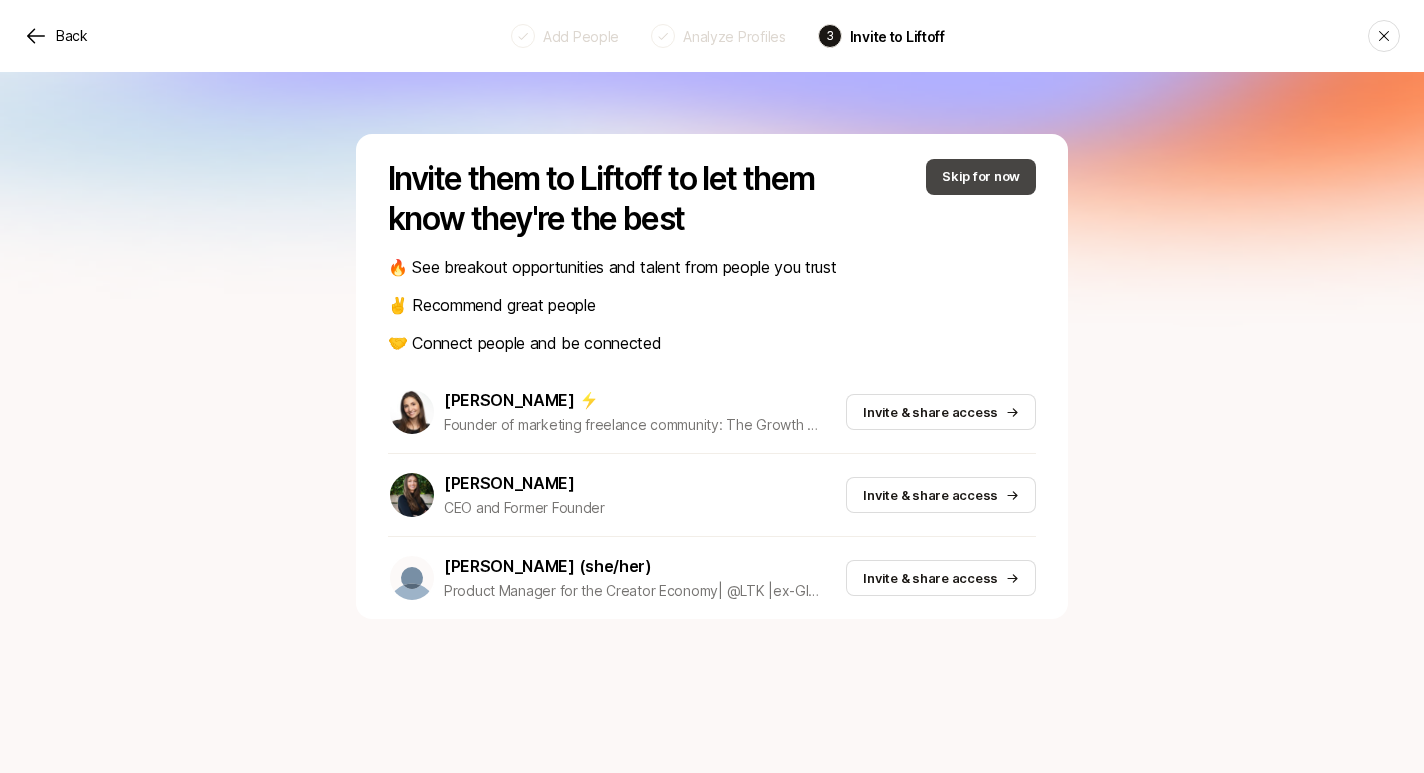 click on "Skip for now" at bounding box center [981, 177] 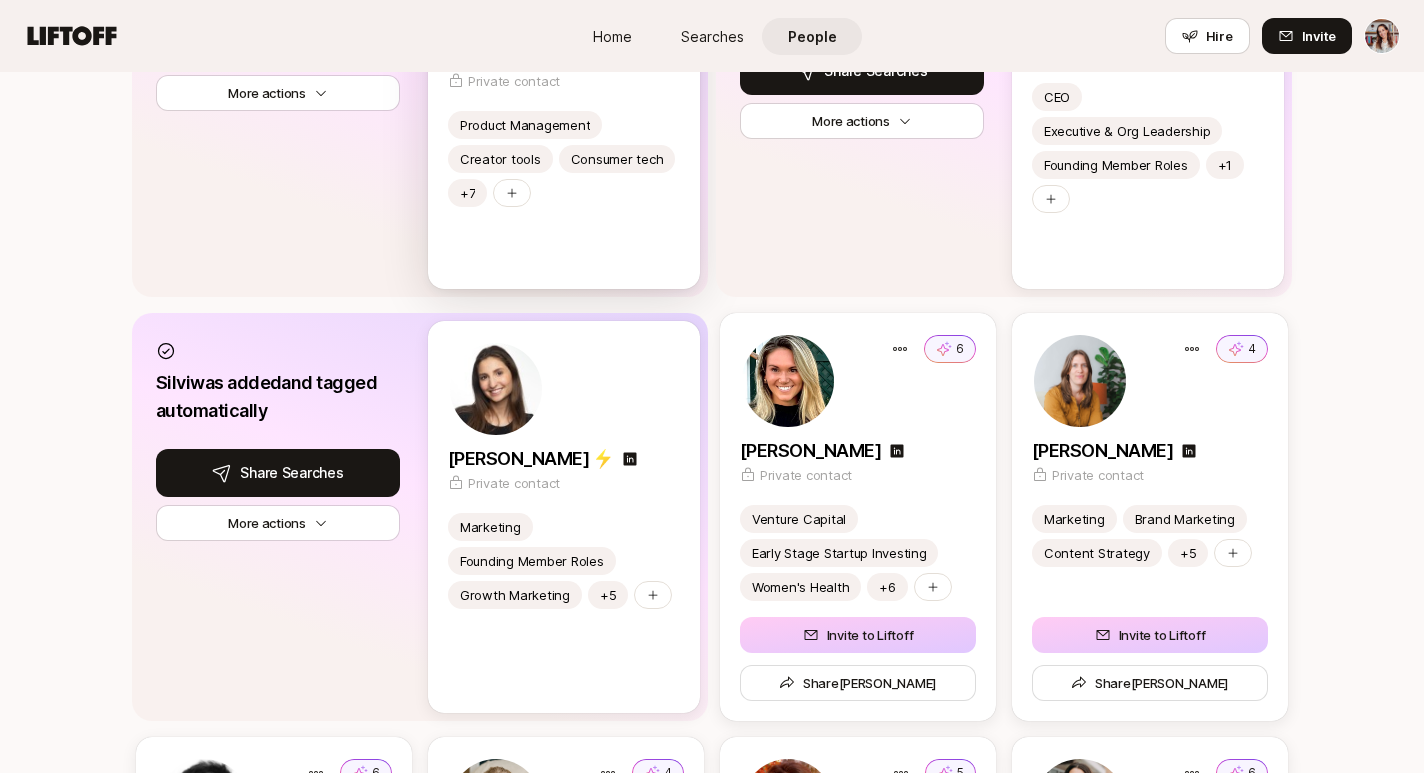 scroll, scrollTop: 914, scrollLeft: 0, axis: vertical 